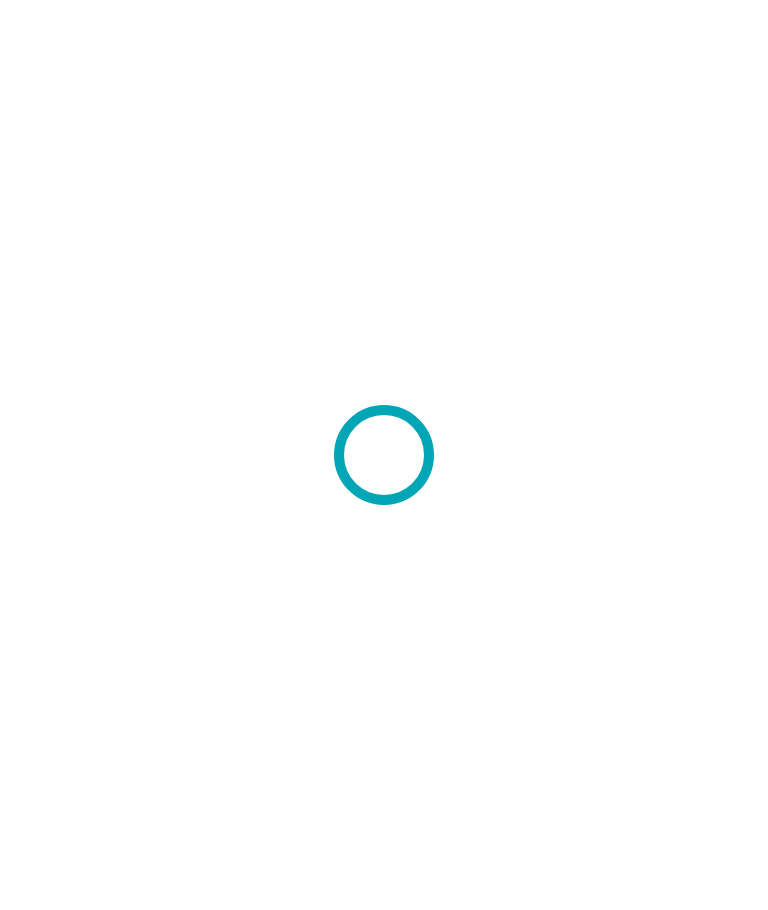 scroll, scrollTop: 0, scrollLeft: 0, axis: both 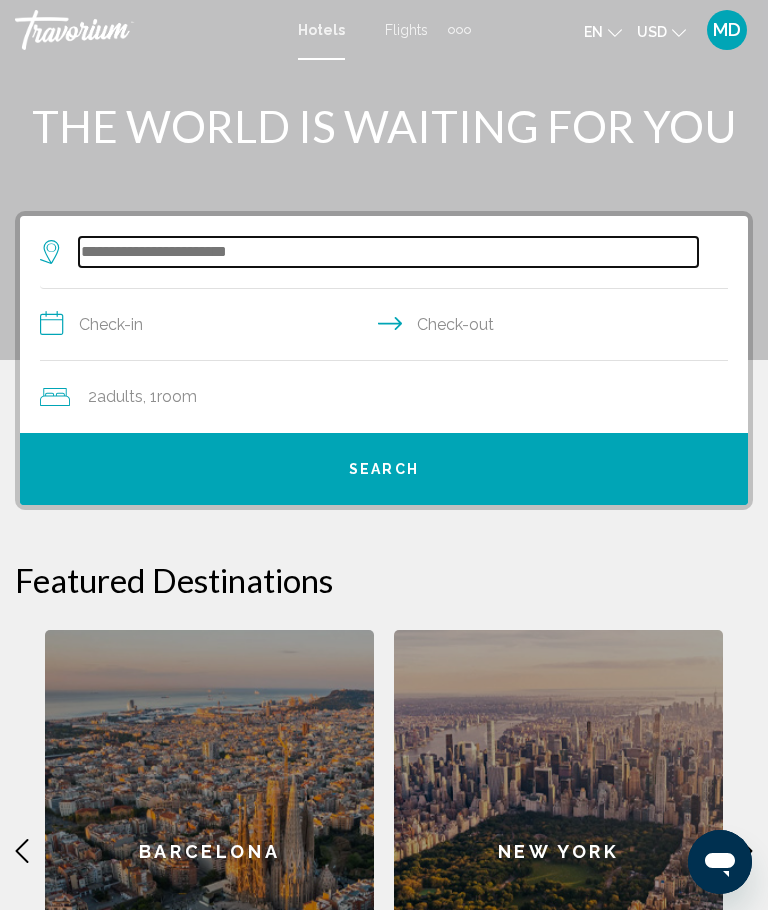 click at bounding box center [388, 252] 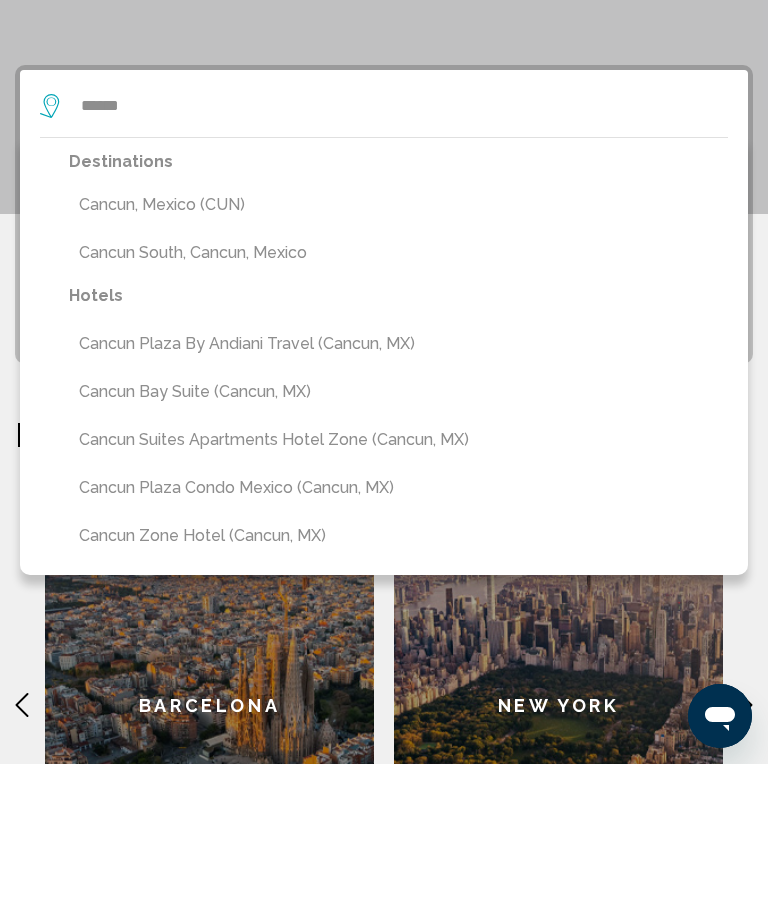 click on "Cancun, Mexico (CUN)" at bounding box center (398, 351) 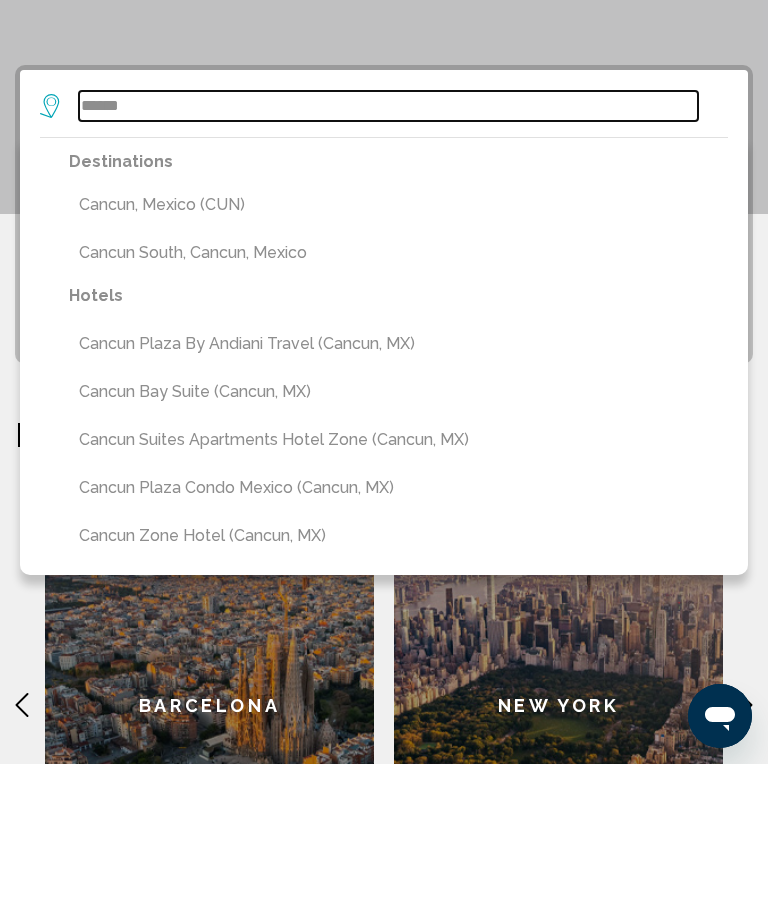 type on "**********" 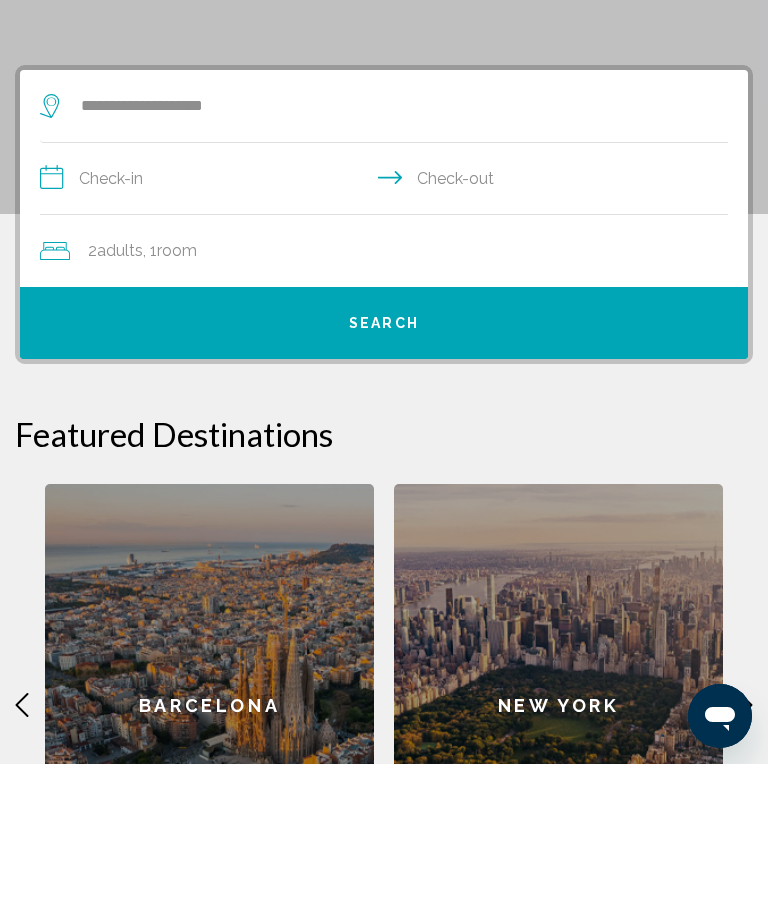 click on "**********" at bounding box center [388, 327] 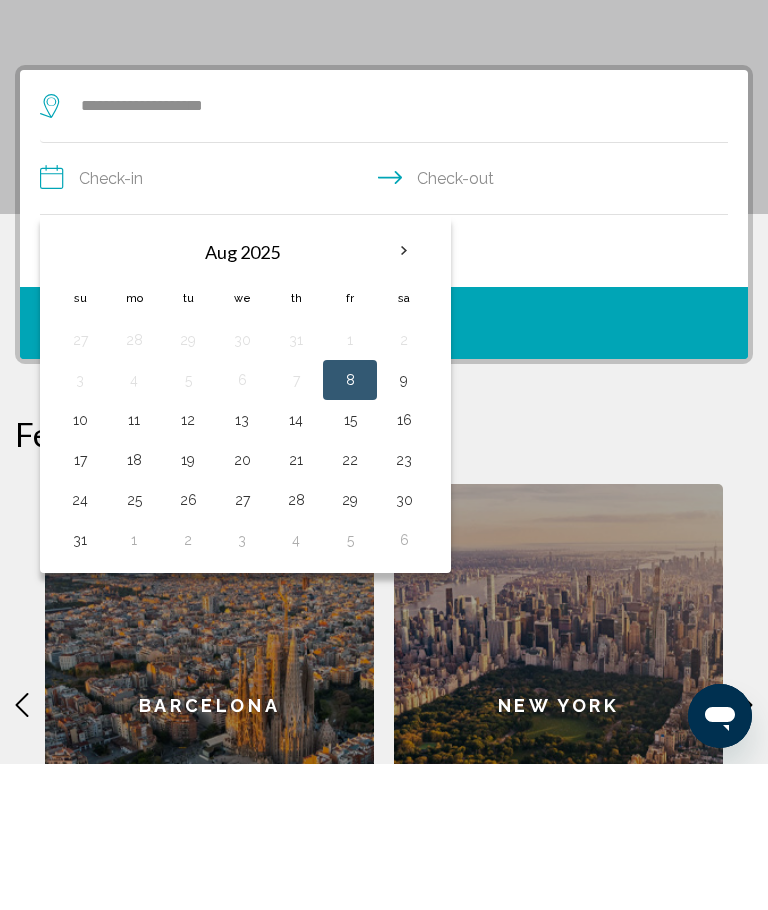 scroll, scrollTop: 146, scrollLeft: 0, axis: vertical 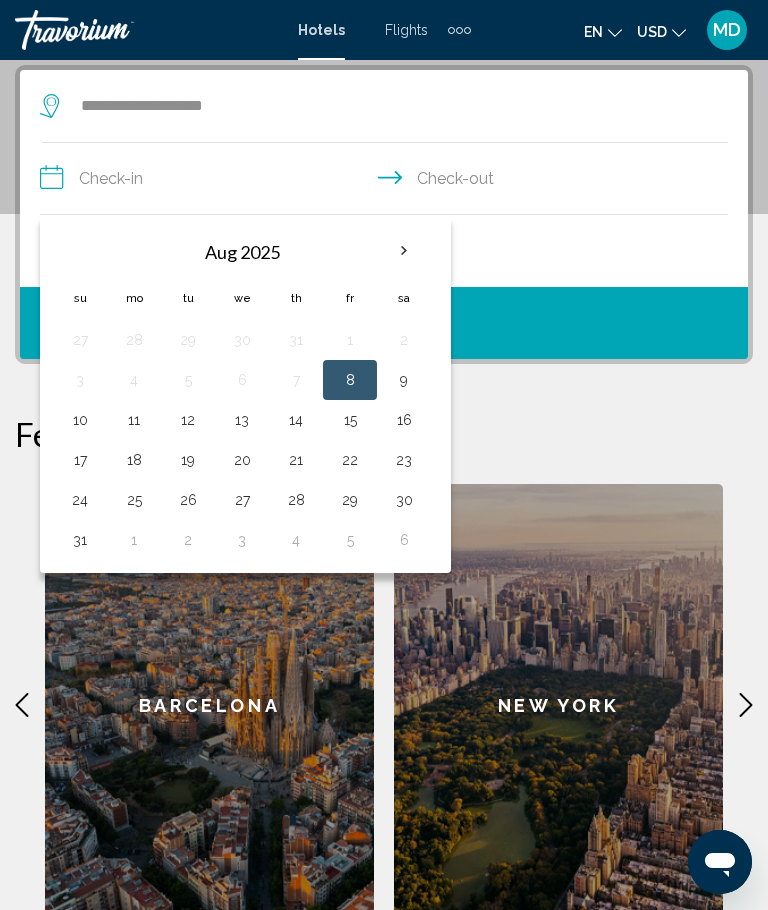 click at bounding box center [404, 251] 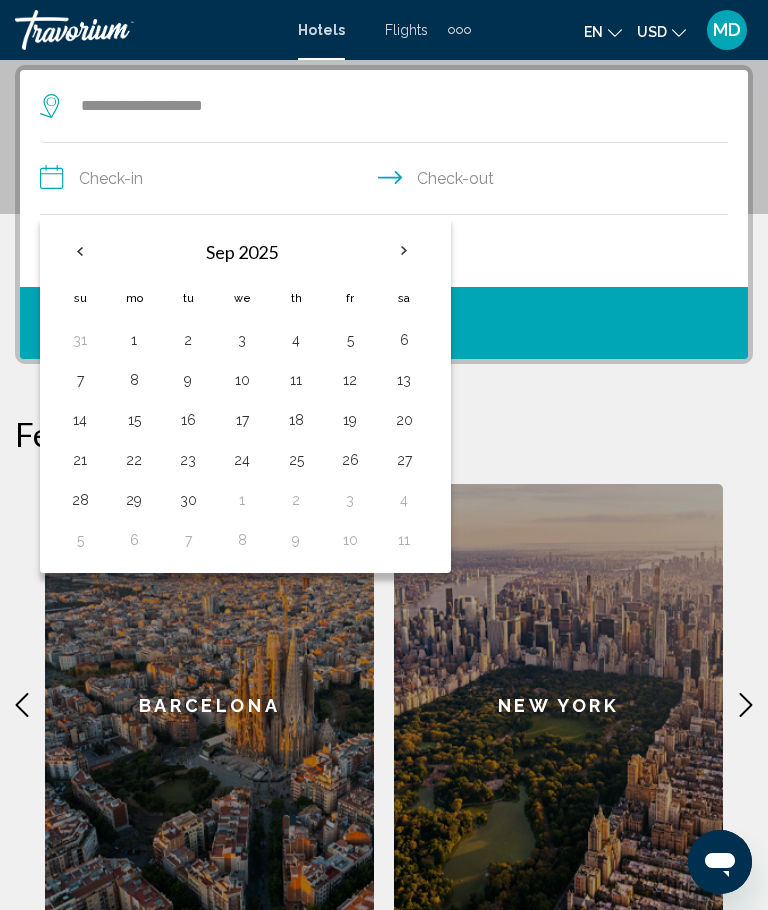 click at bounding box center [404, 251] 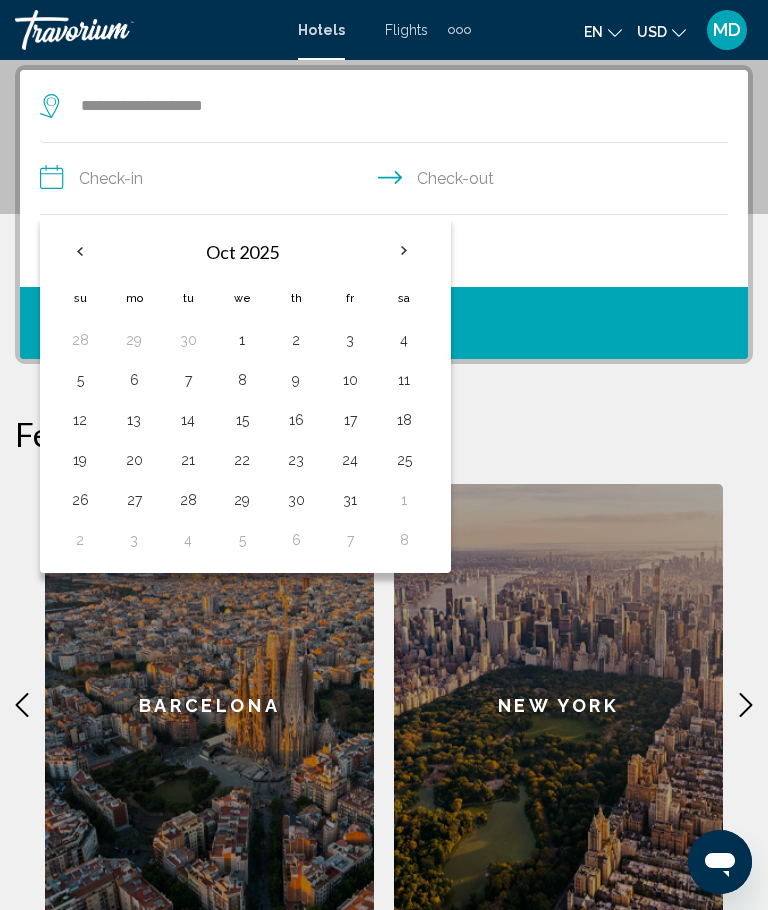click on "8" at bounding box center [242, 380] 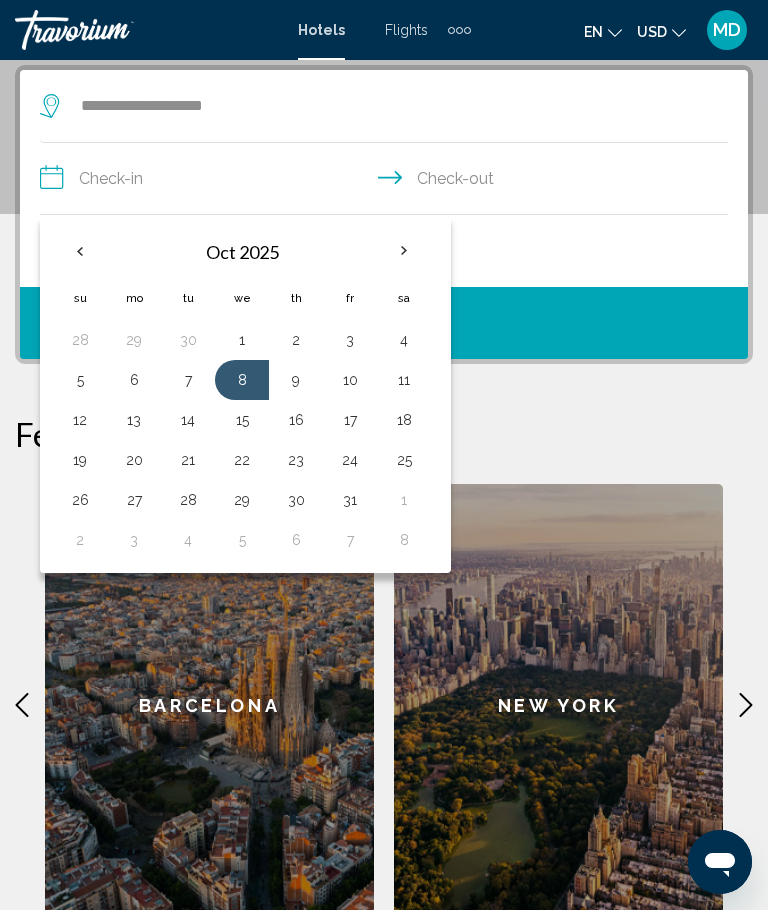 click on "12" at bounding box center (80, 420) 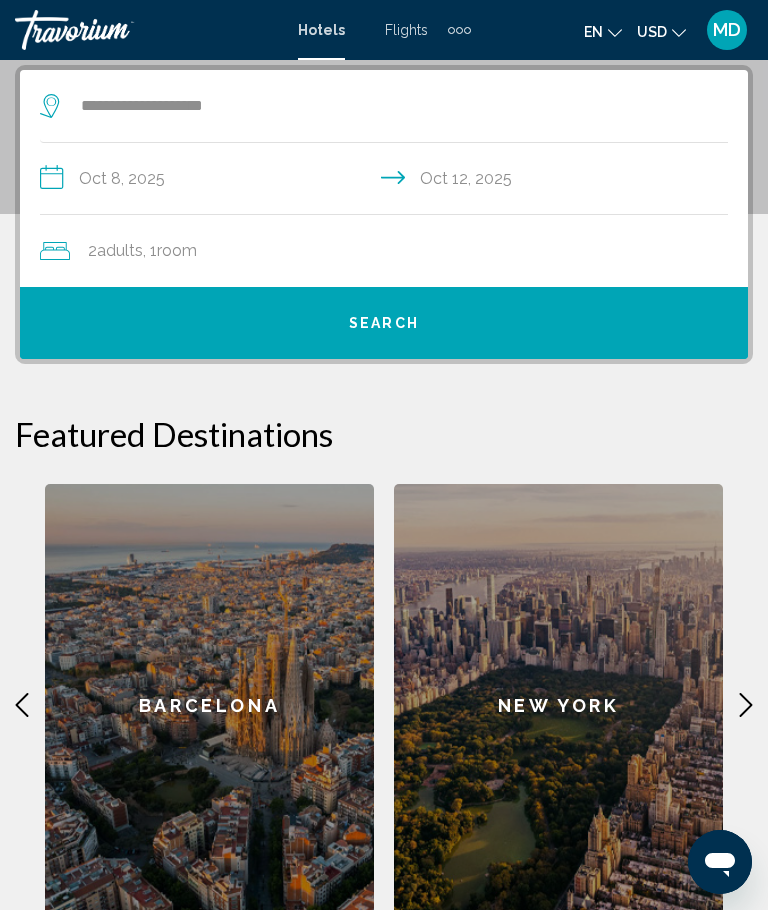 click on "Search" at bounding box center (384, 324) 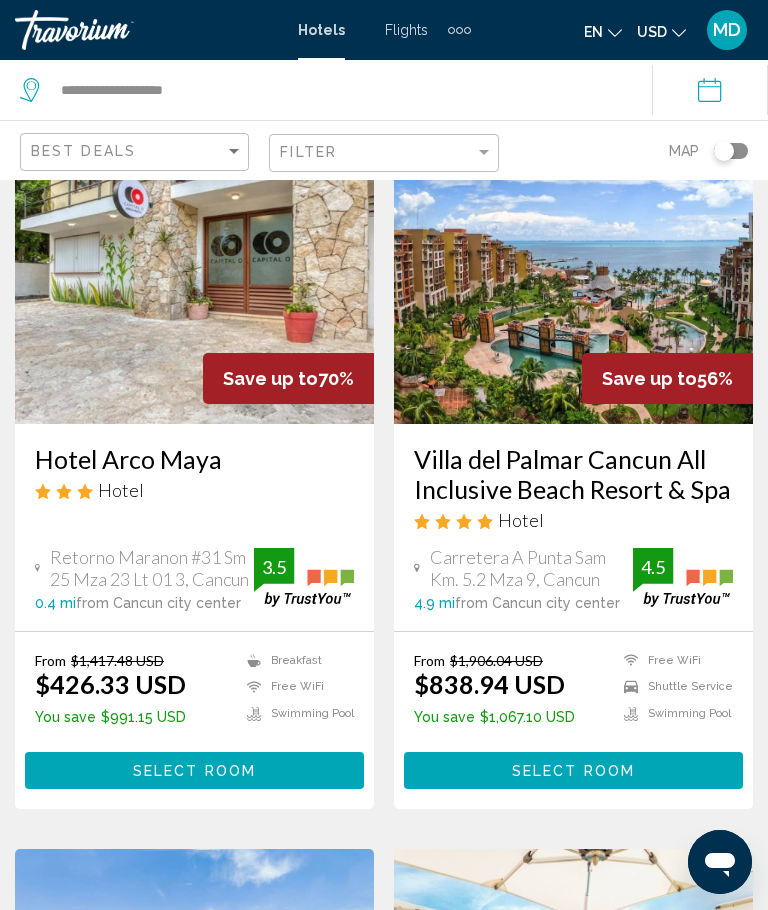 scroll, scrollTop: 0, scrollLeft: 0, axis: both 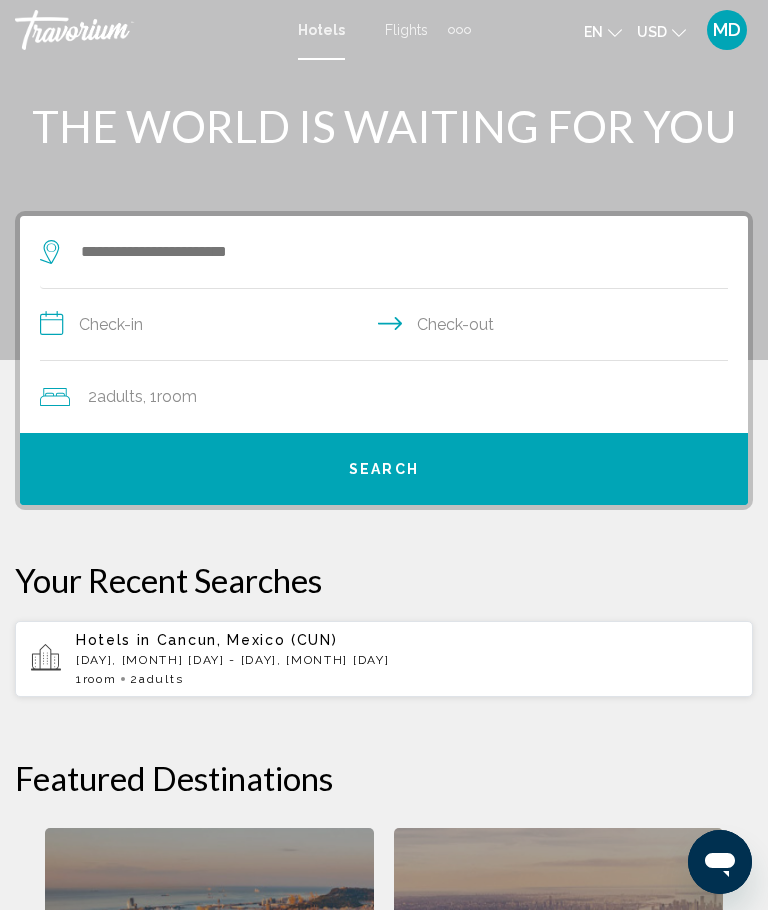 click 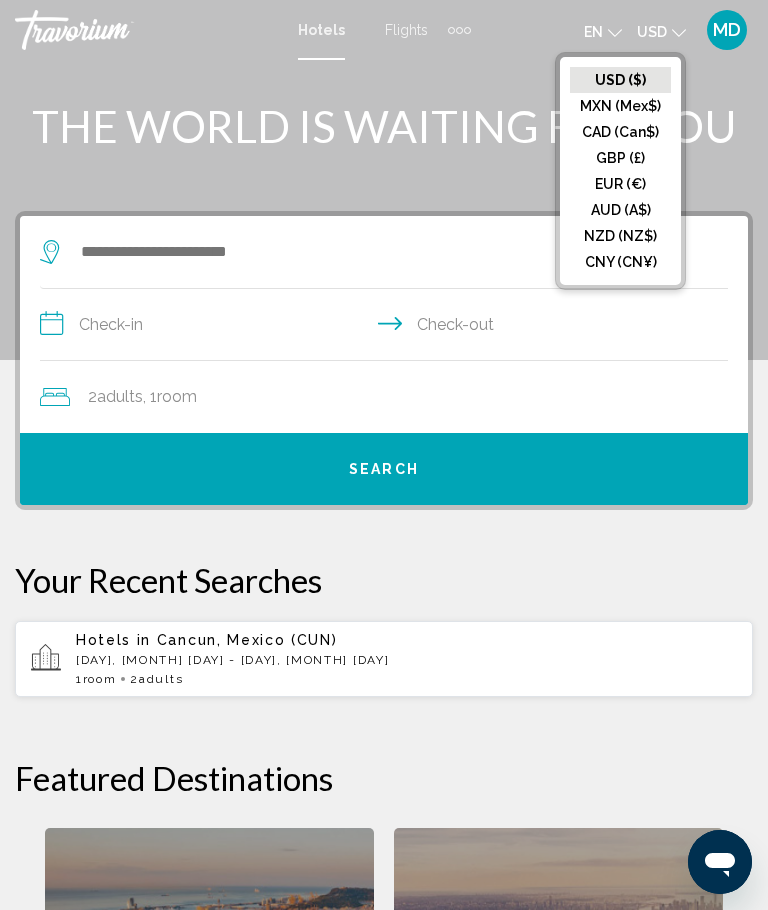 click at bounding box center [384, 180] 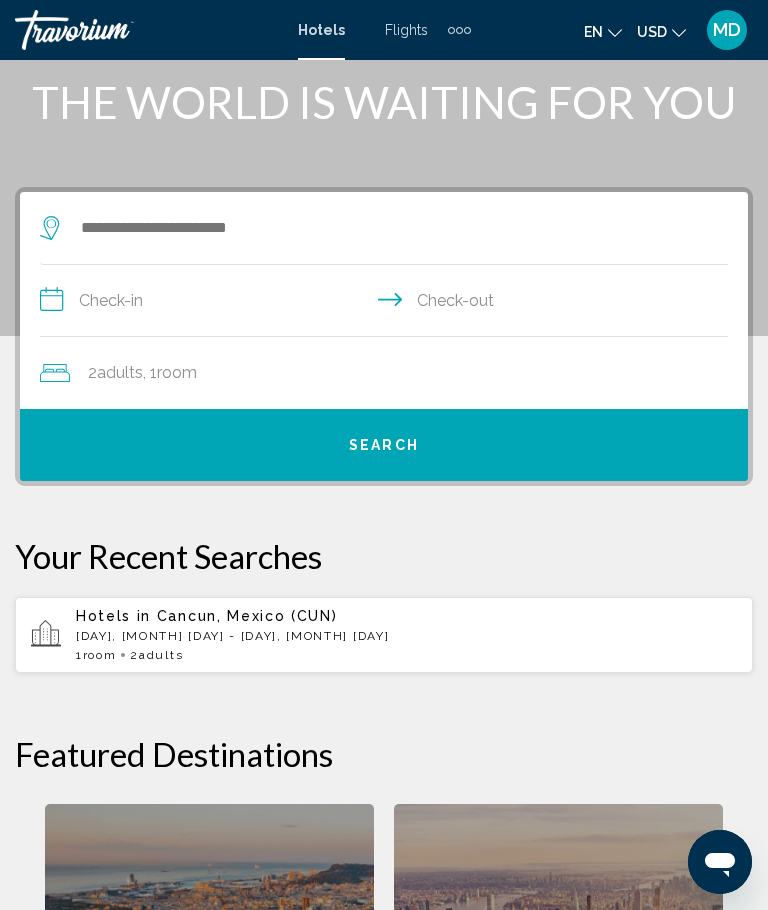 scroll, scrollTop: 0, scrollLeft: 0, axis: both 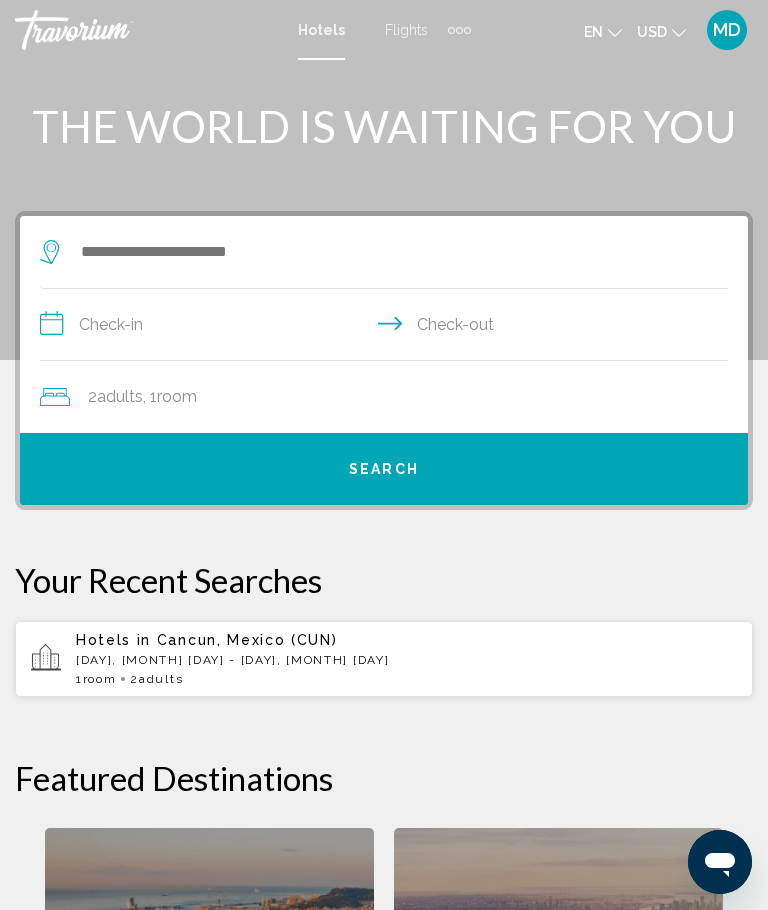 click at bounding box center (384, 180) 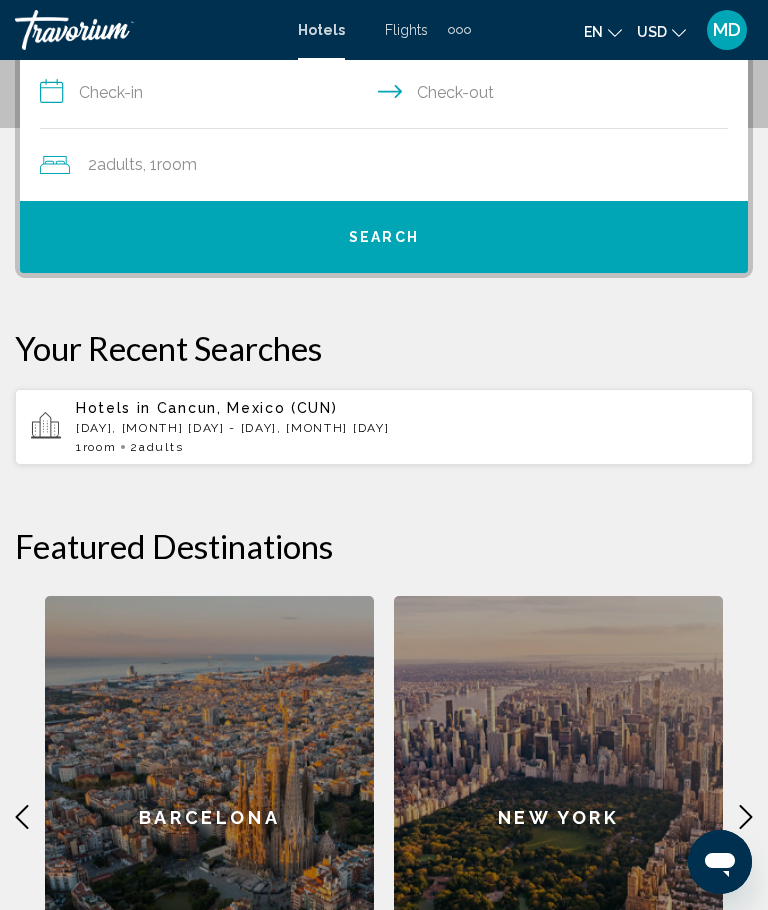 scroll, scrollTop: 265, scrollLeft: 0, axis: vertical 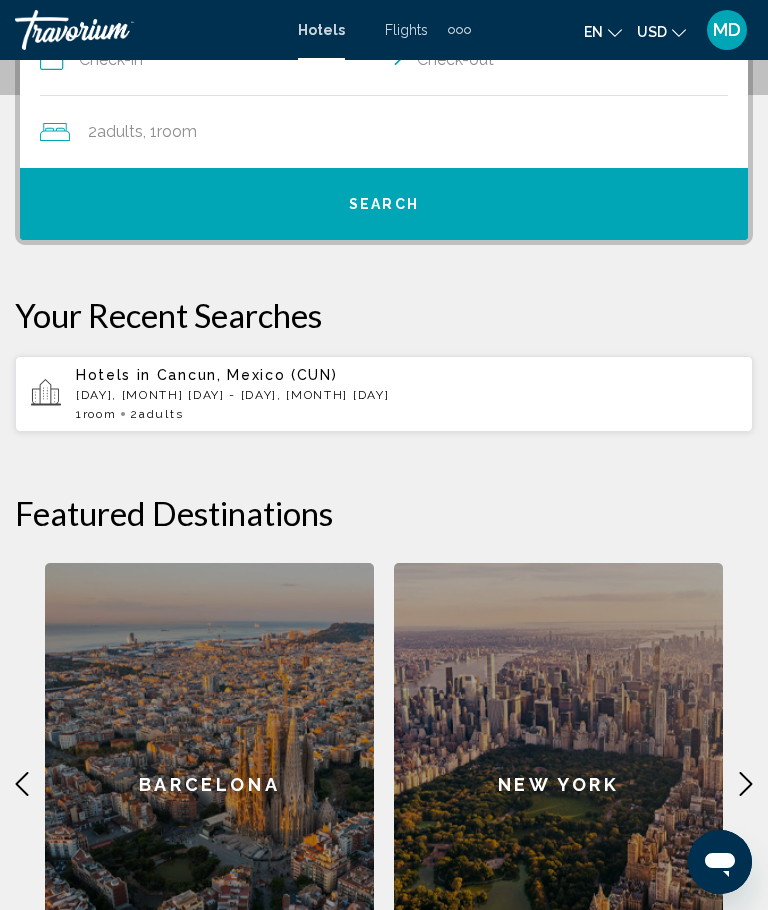 click 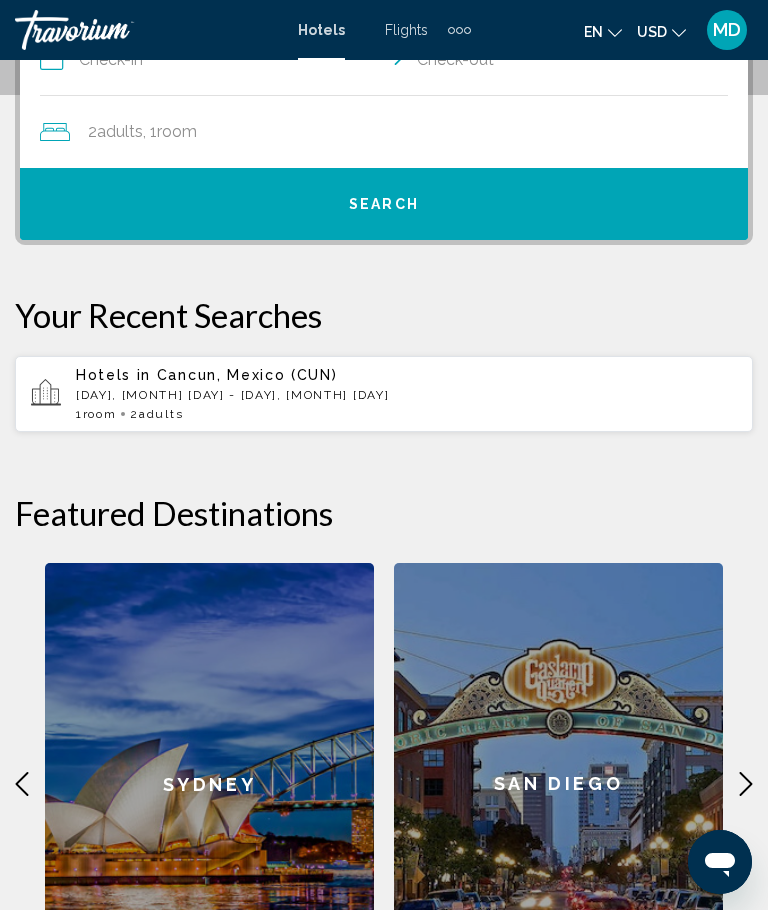 click 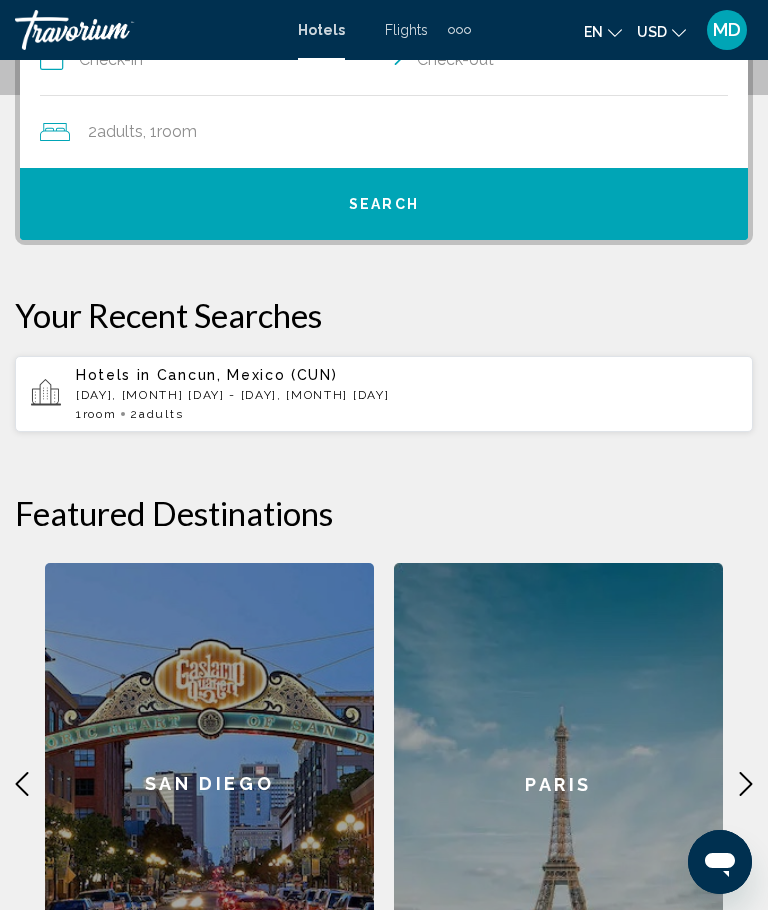 click 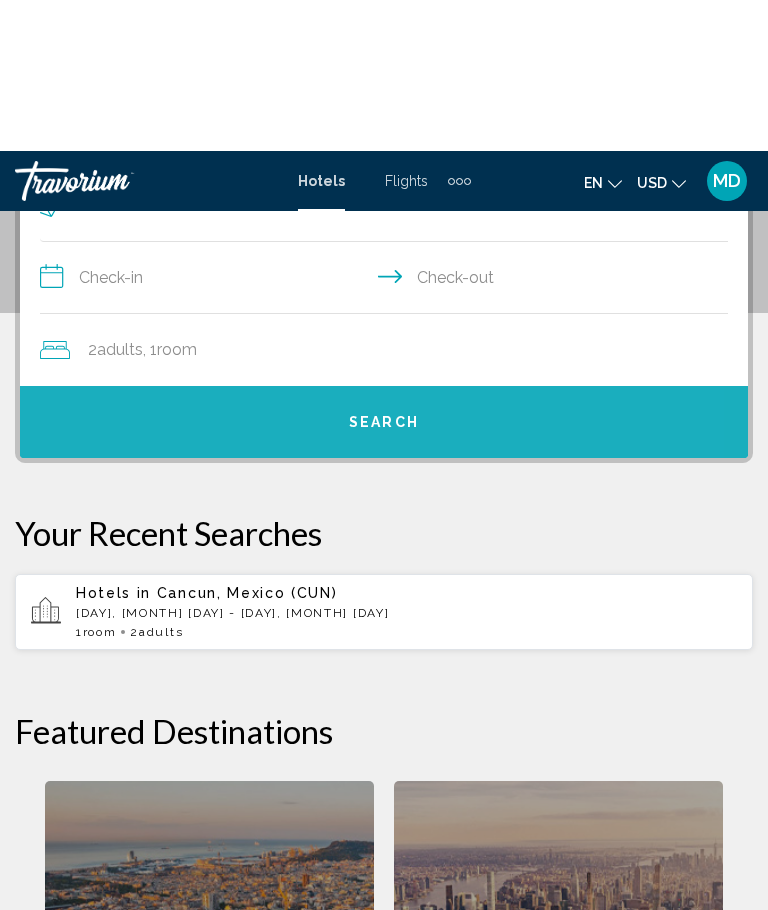scroll, scrollTop: 0, scrollLeft: 0, axis: both 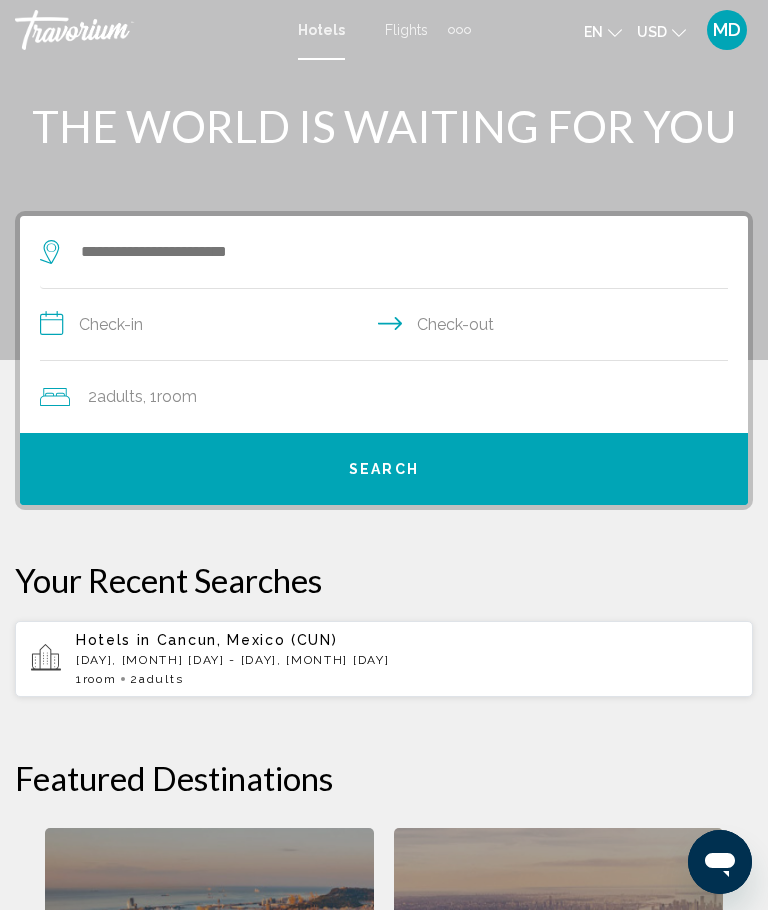 click on "Flights" at bounding box center [406, 30] 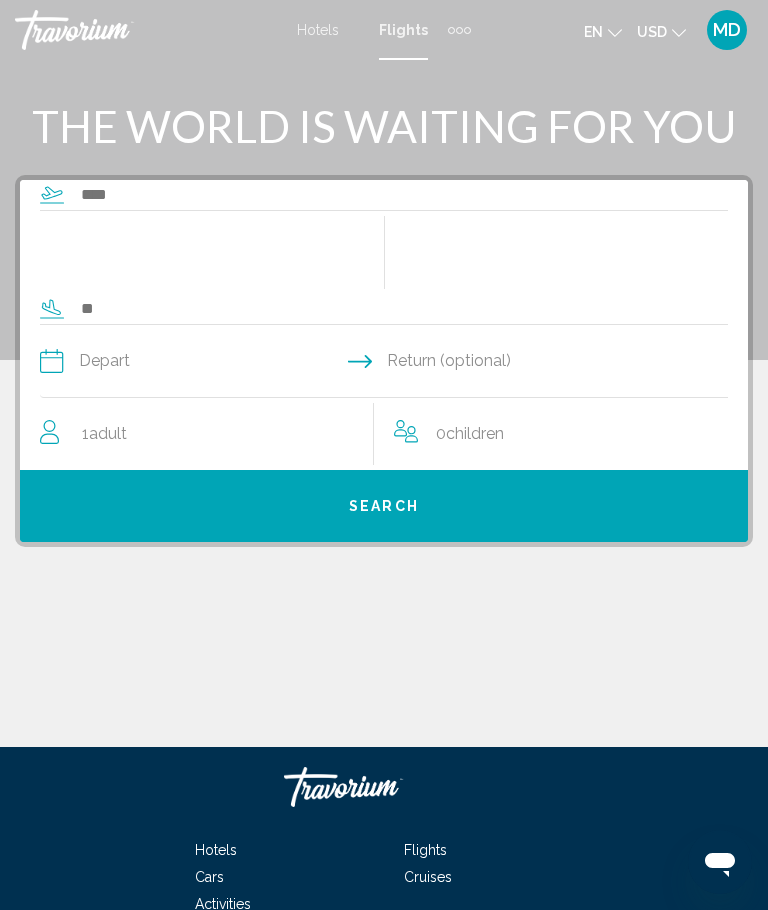 click at bounding box center (459, 30) 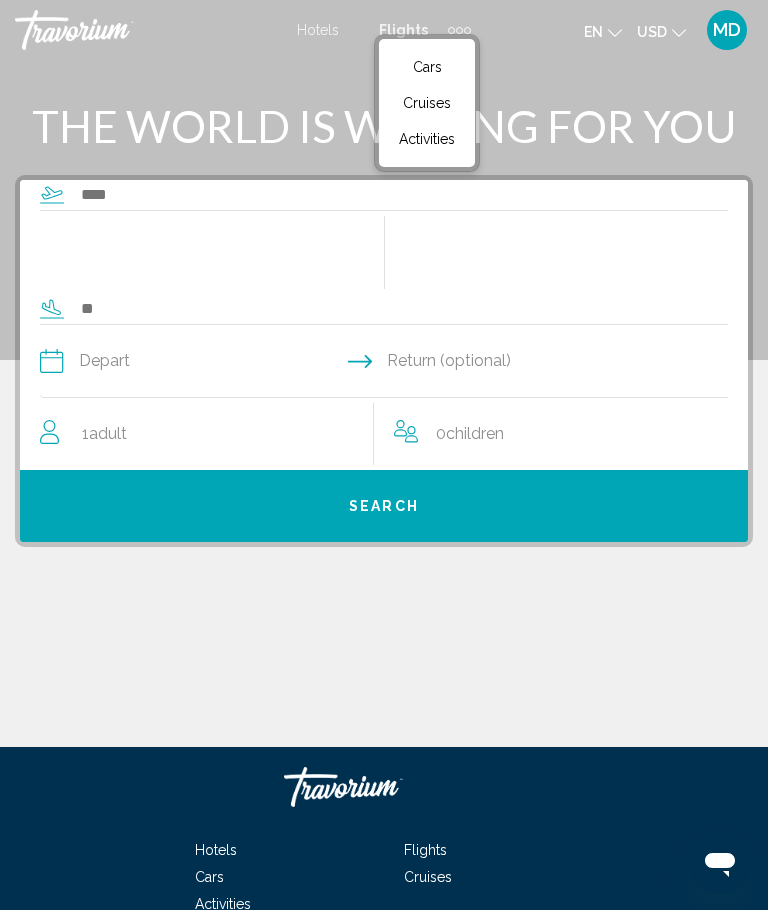 click on "Activities" at bounding box center [427, 139] 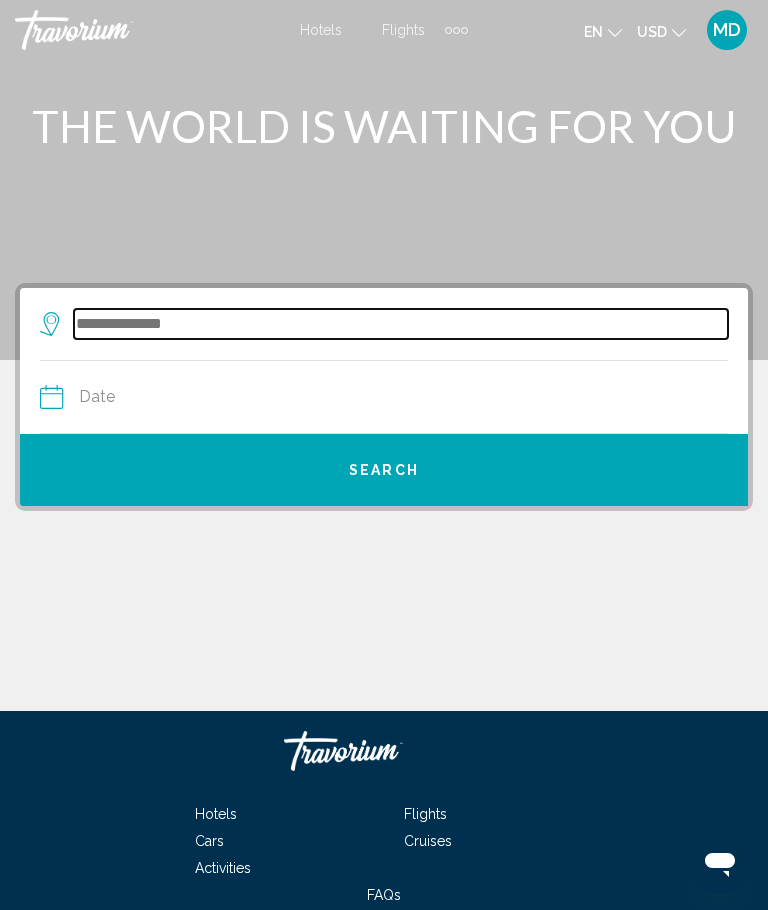 click at bounding box center (401, 324) 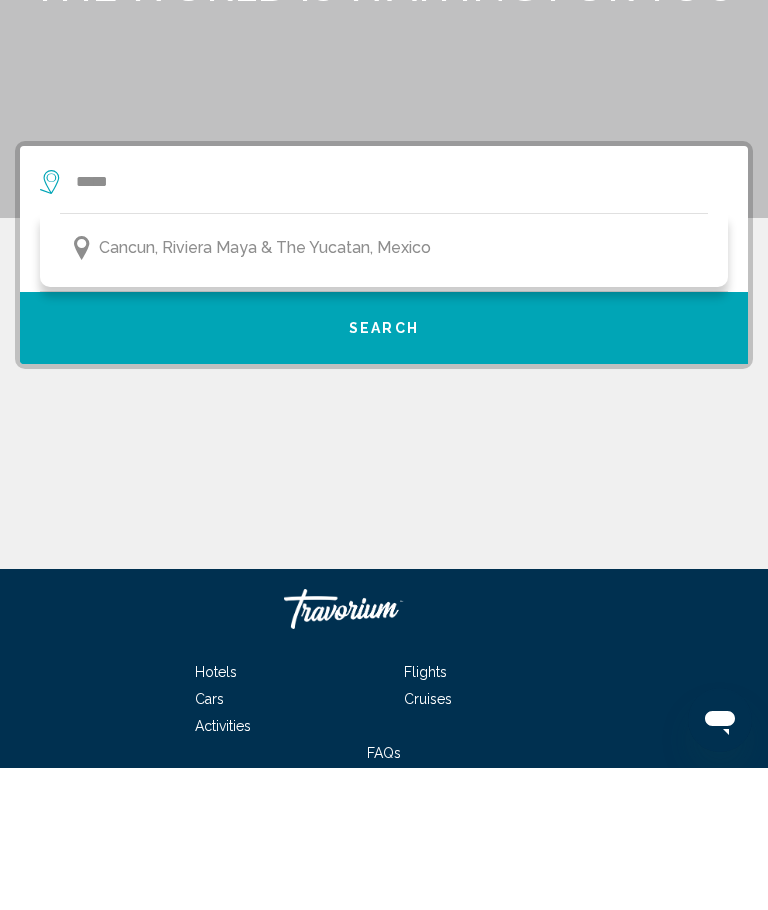 click on "Cancun, Riviera Maya & the Yucatan, Mexico" at bounding box center (265, 390) 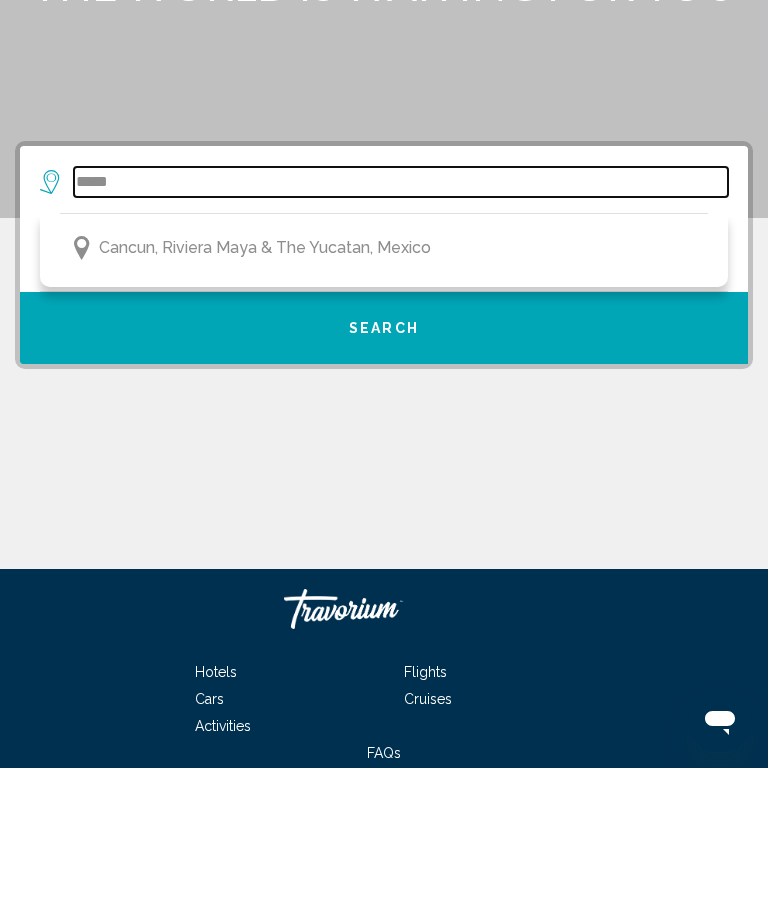 type on "**********" 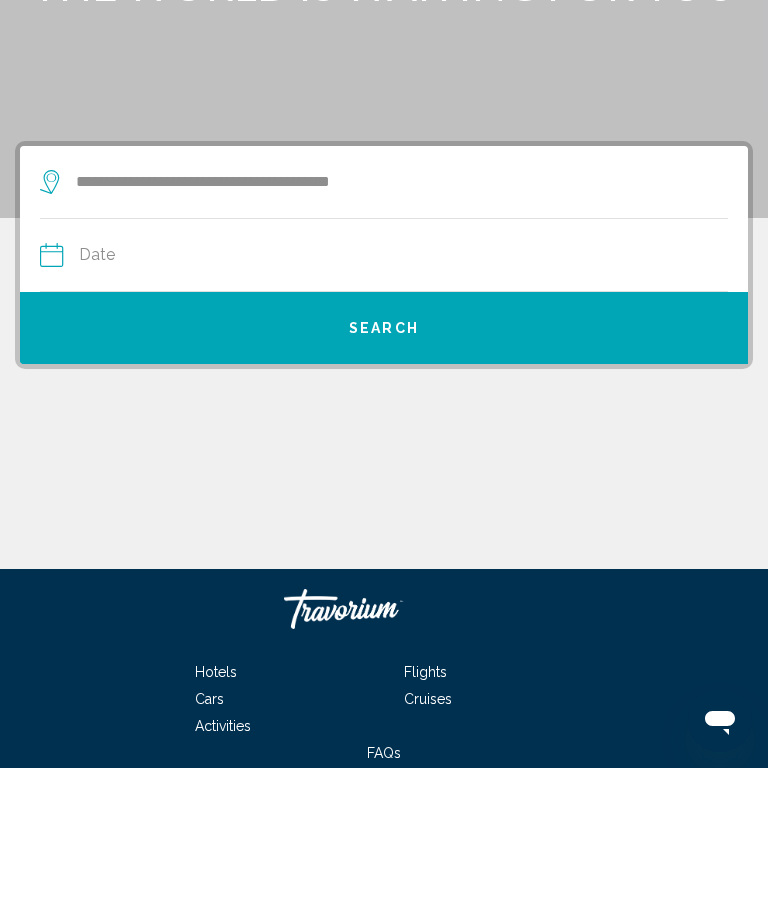 click at bounding box center [211, 400] 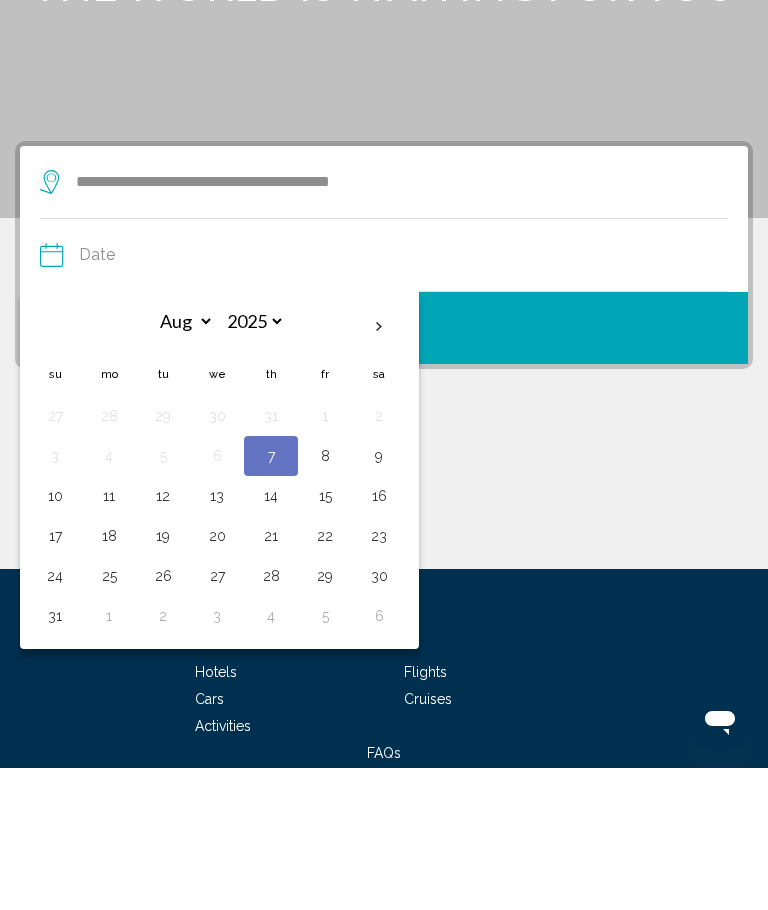 scroll, scrollTop: 142, scrollLeft: 0, axis: vertical 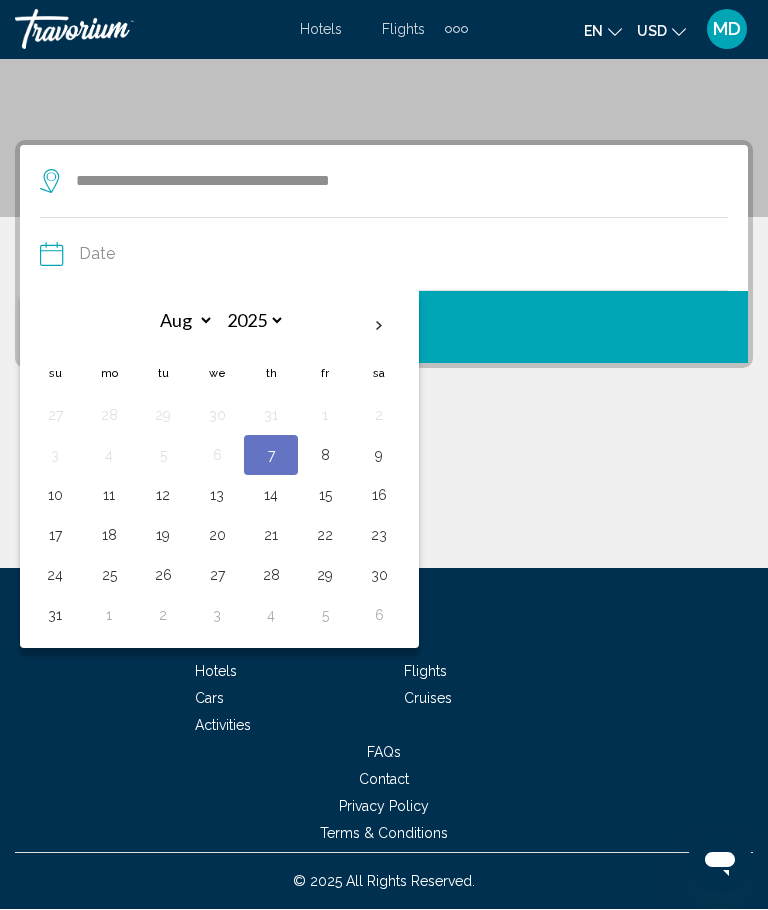 click at bounding box center (379, 327) 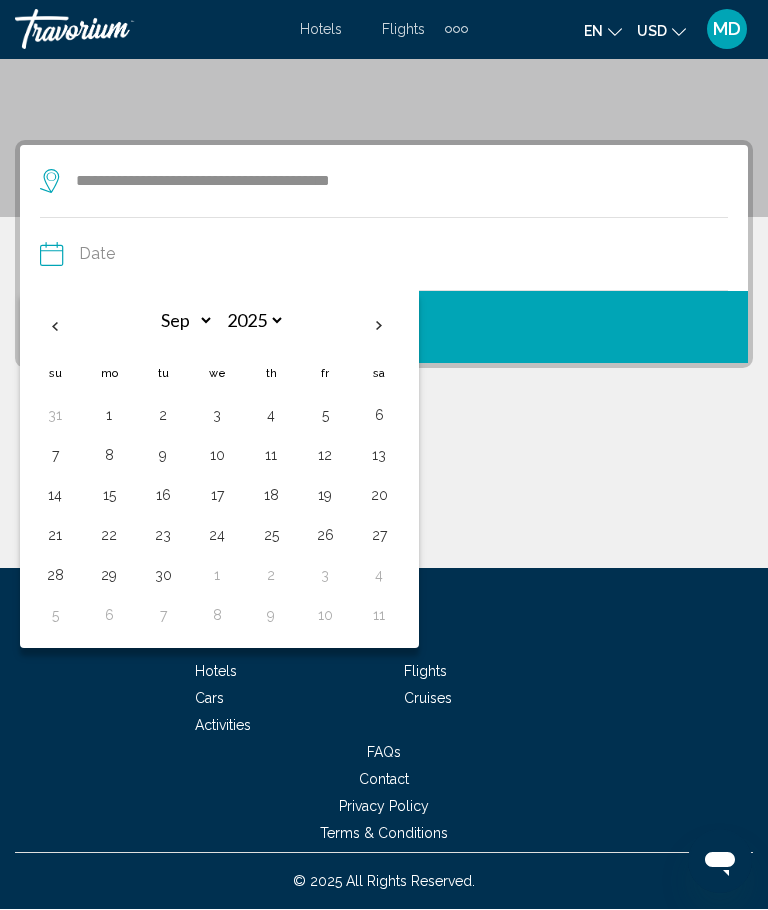 click at bounding box center (379, 327) 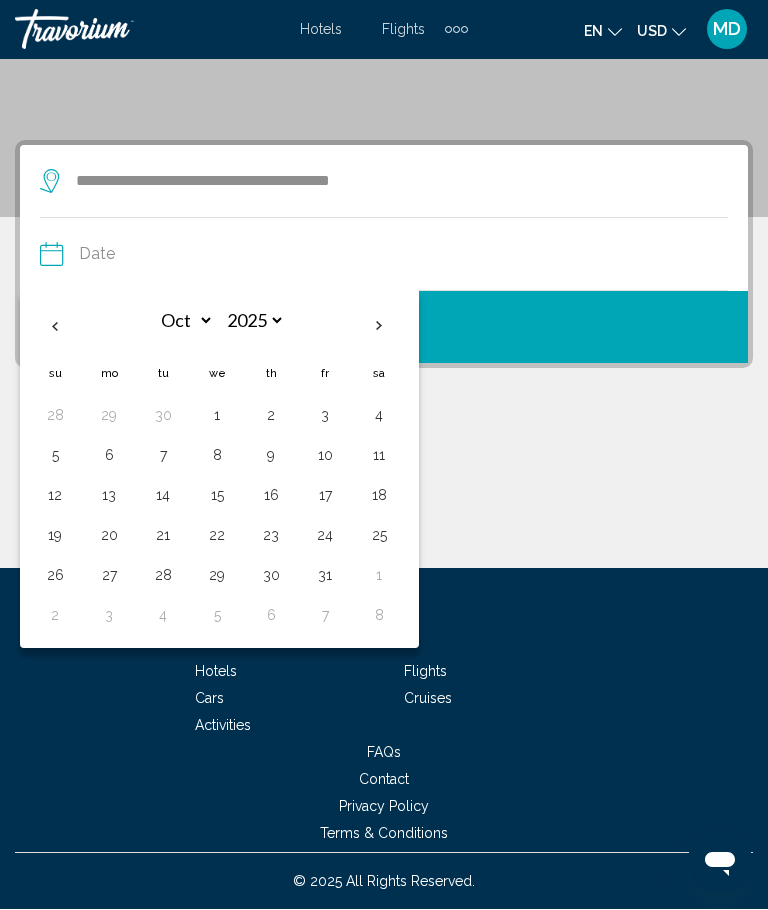 click on "8" at bounding box center (217, 456) 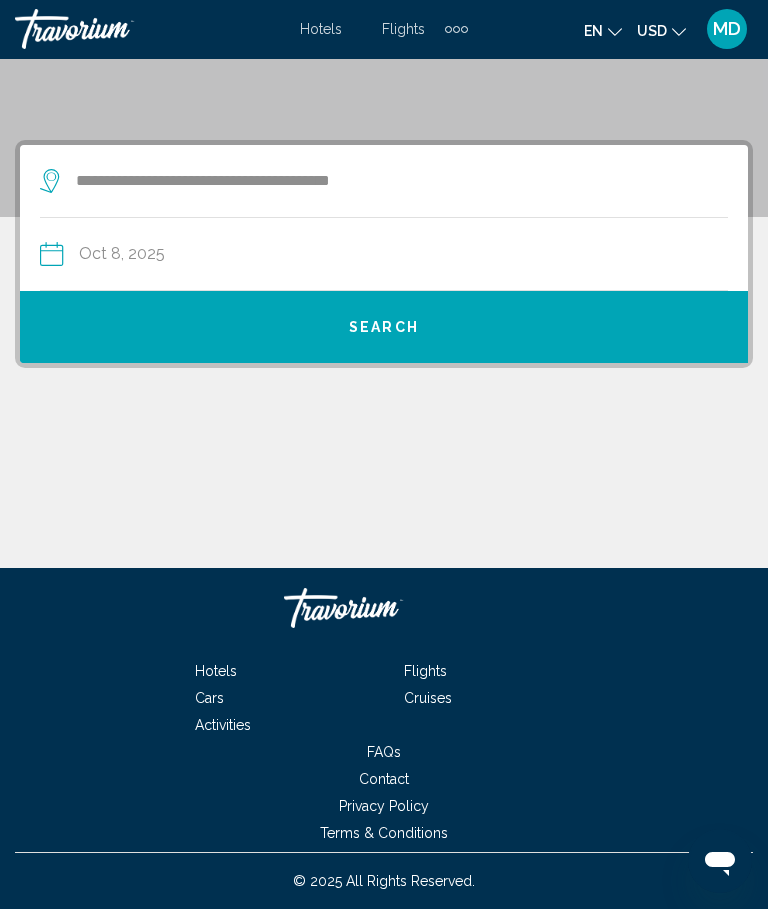 click on "Search" at bounding box center (384, 329) 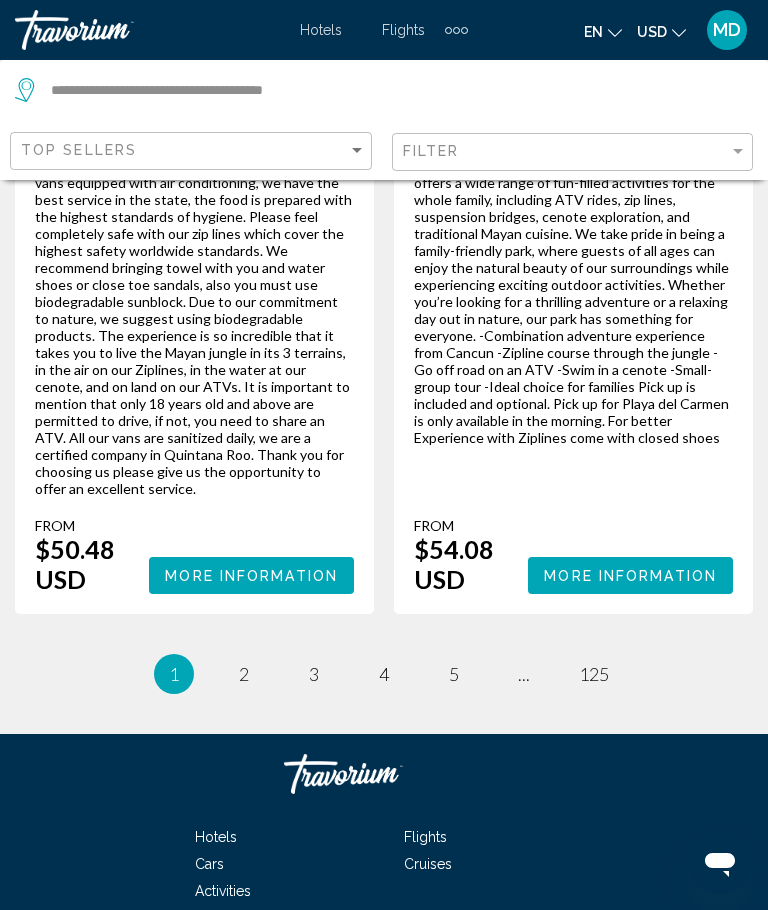 scroll, scrollTop: 5452, scrollLeft: 0, axis: vertical 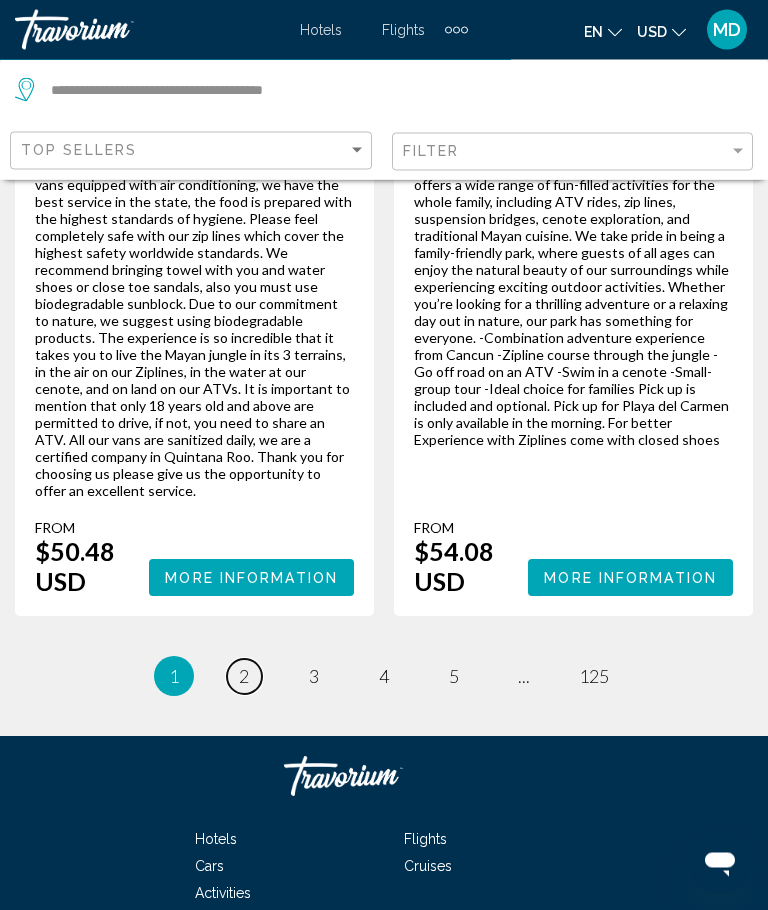 click on "2" at bounding box center (244, 677) 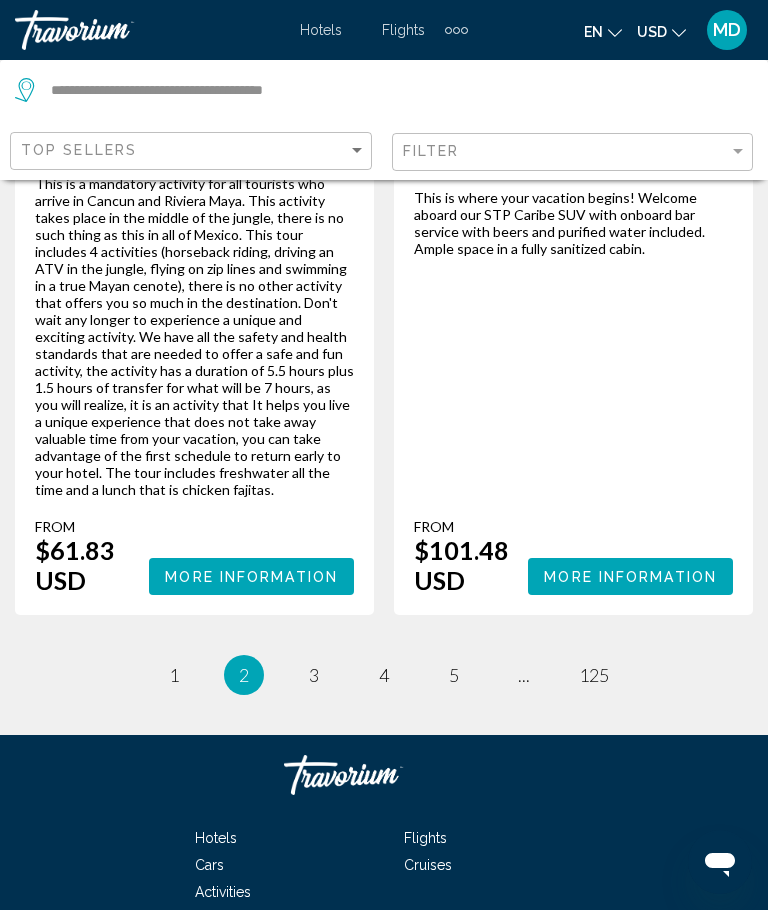 scroll, scrollTop: 5318, scrollLeft: 0, axis: vertical 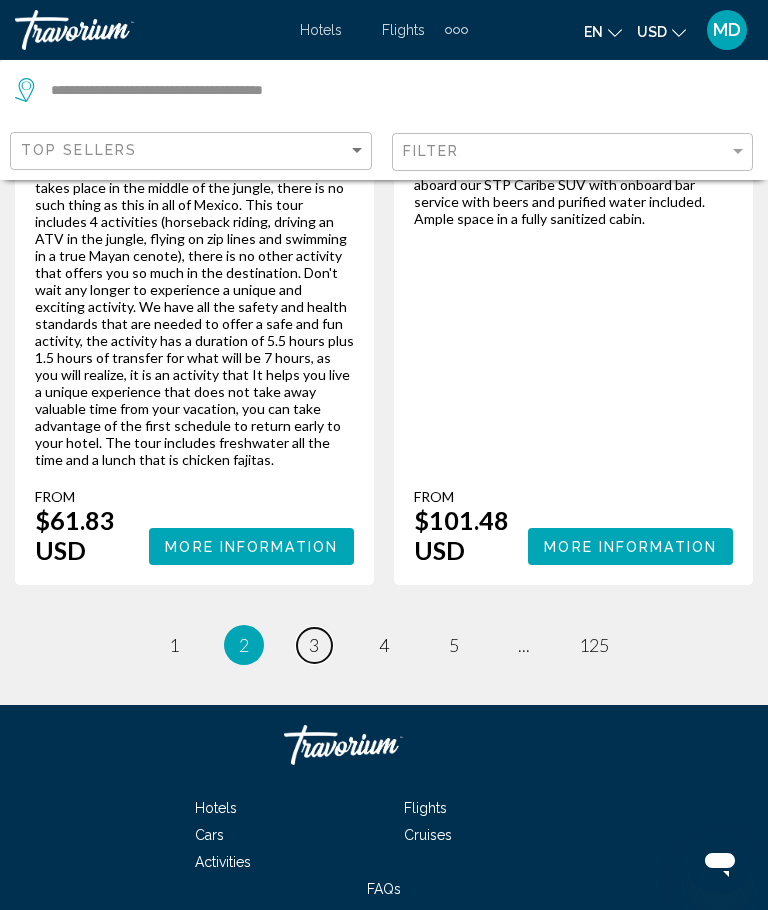 click on "3" at bounding box center [314, 645] 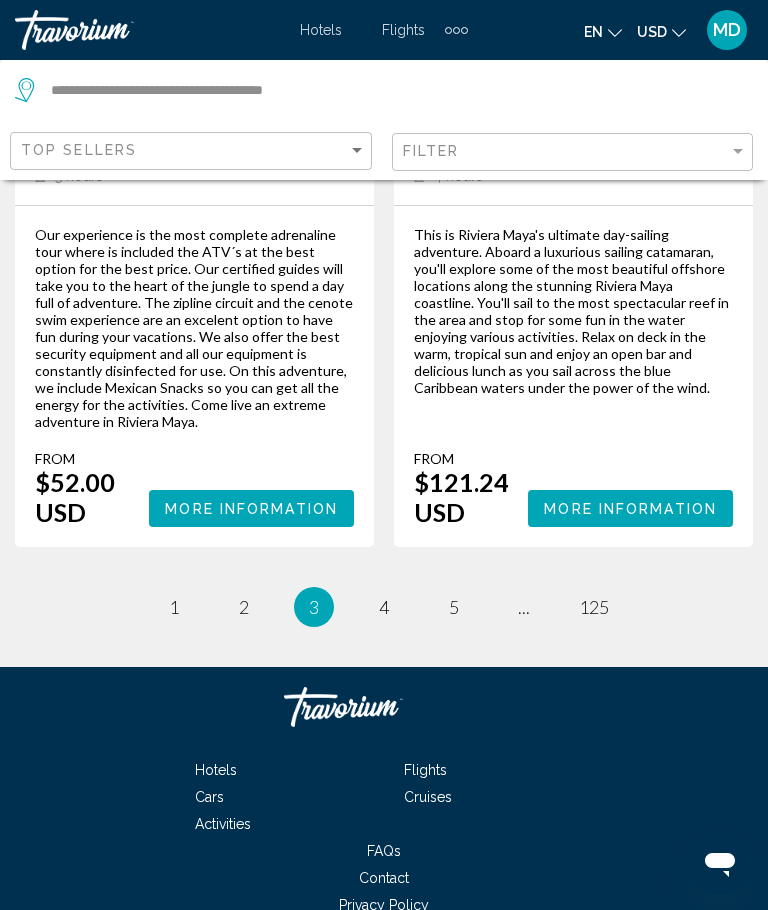 scroll, scrollTop: 5106, scrollLeft: 0, axis: vertical 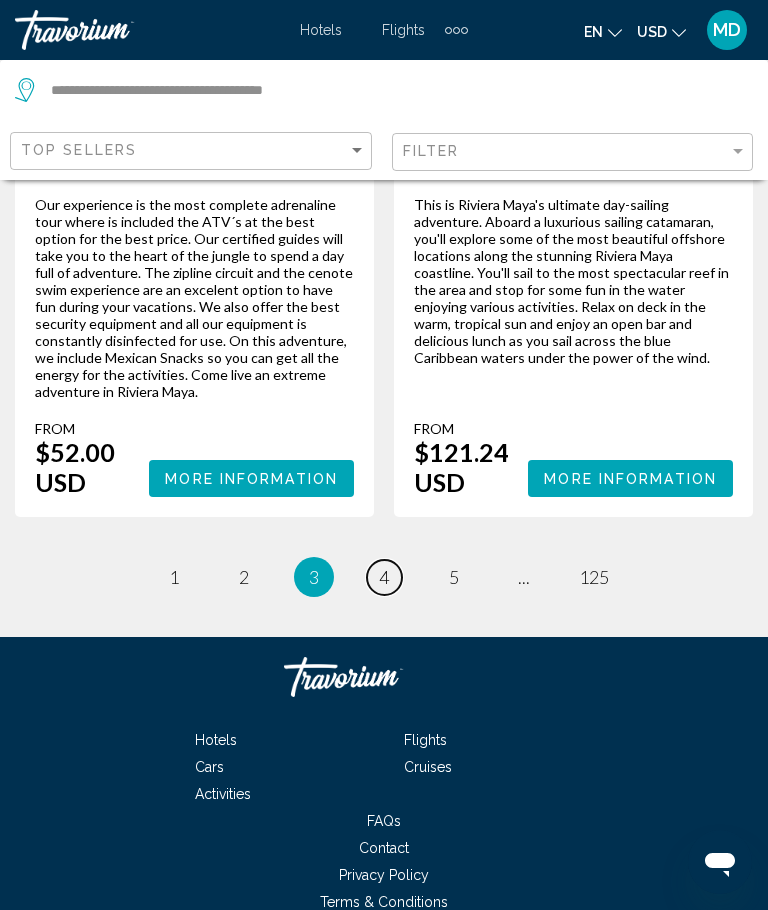 click on "4" at bounding box center (384, 577) 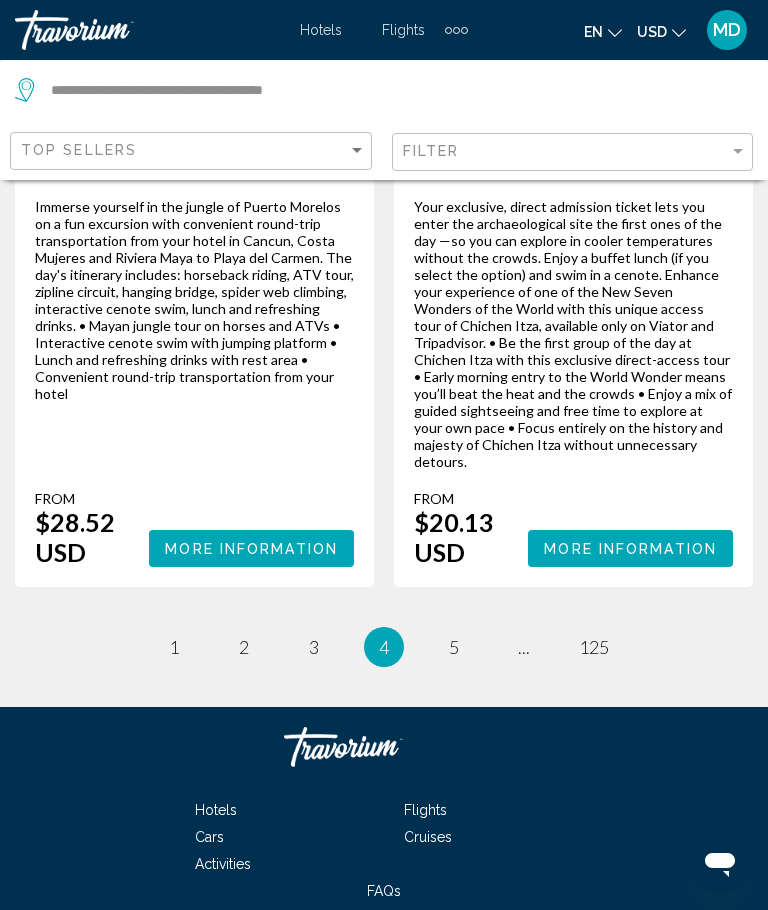 scroll, scrollTop: 5692, scrollLeft: 0, axis: vertical 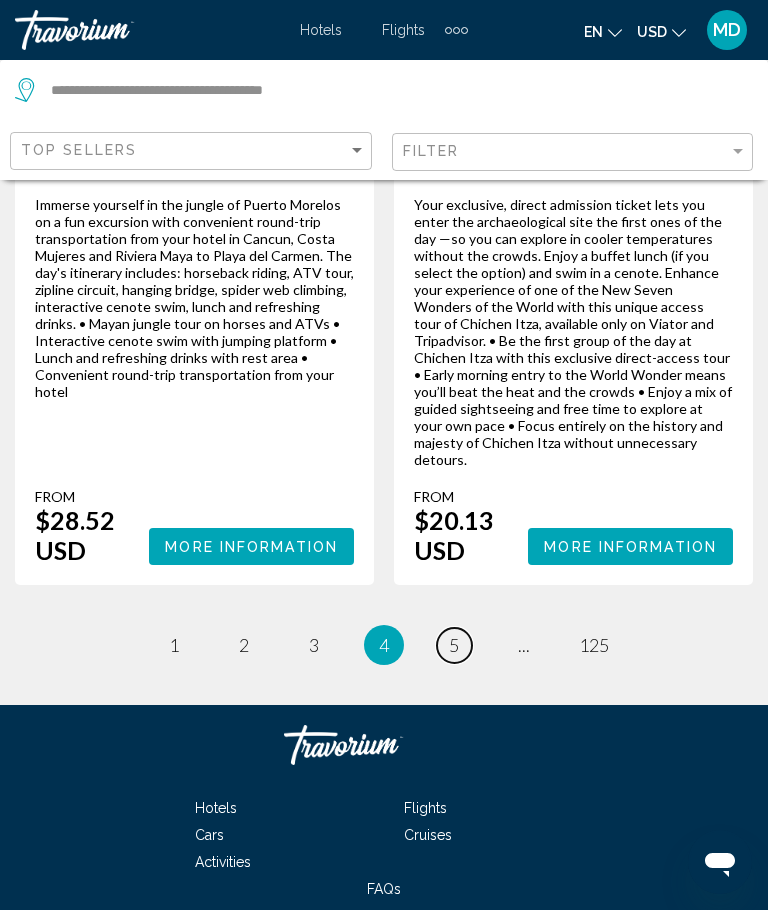 click on "page  5" at bounding box center (454, 645) 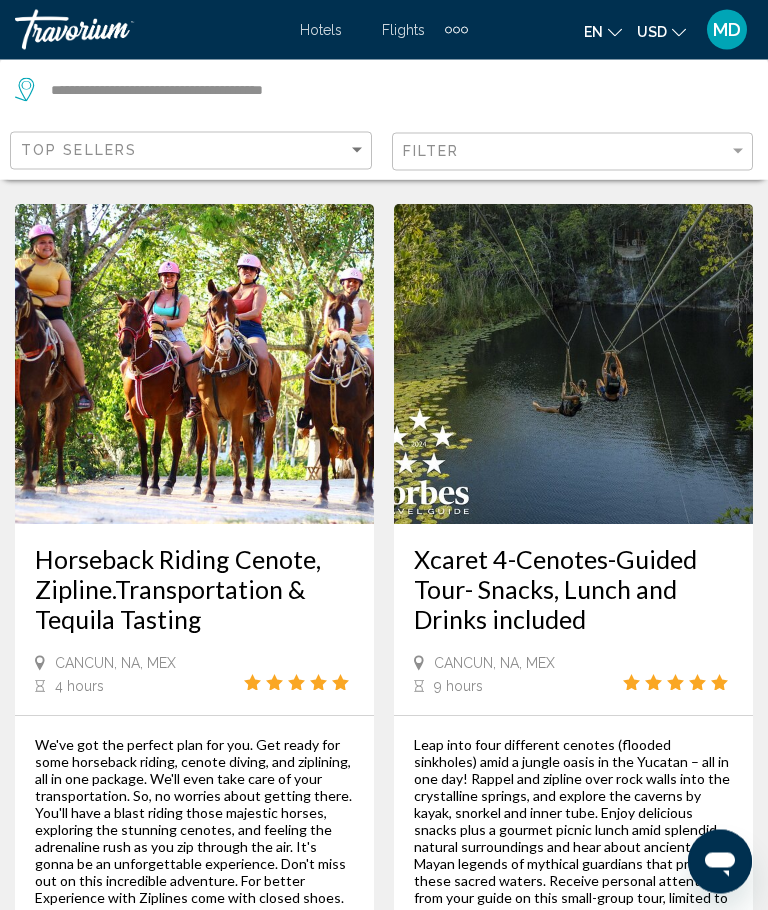 scroll, scrollTop: 3884, scrollLeft: 0, axis: vertical 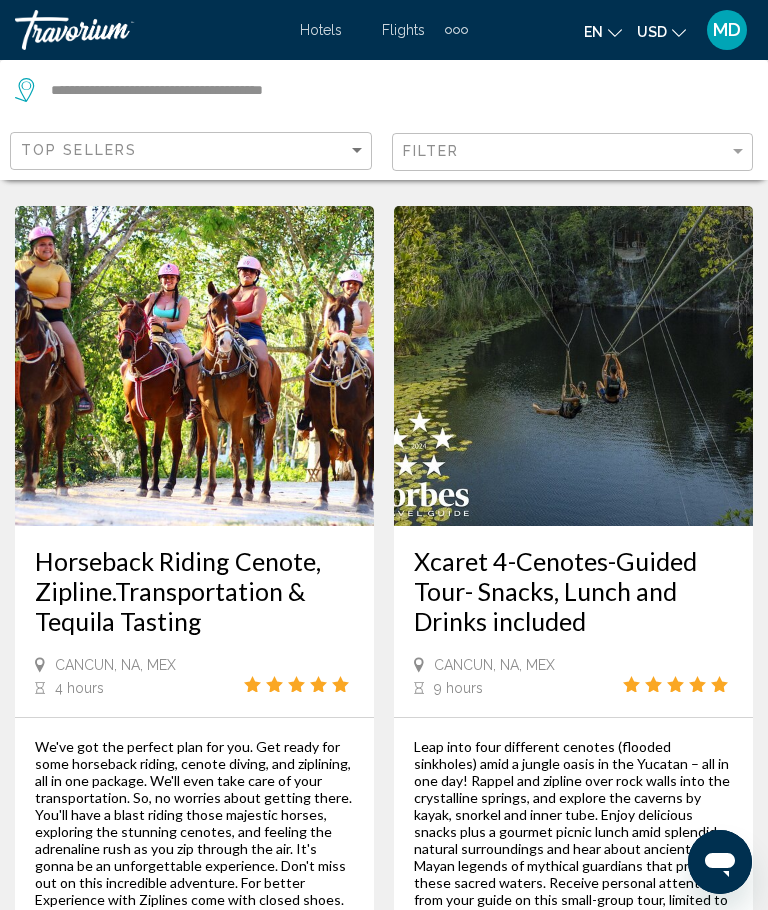 click at bounding box center (573, 366) 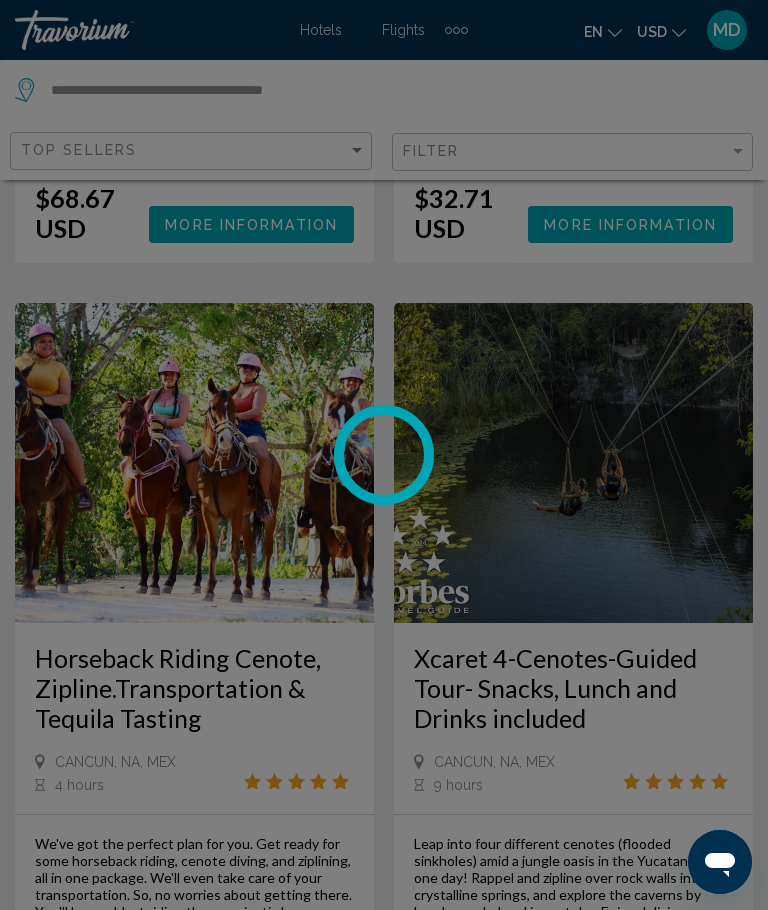 scroll, scrollTop: 3791, scrollLeft: 0, axis: vertical 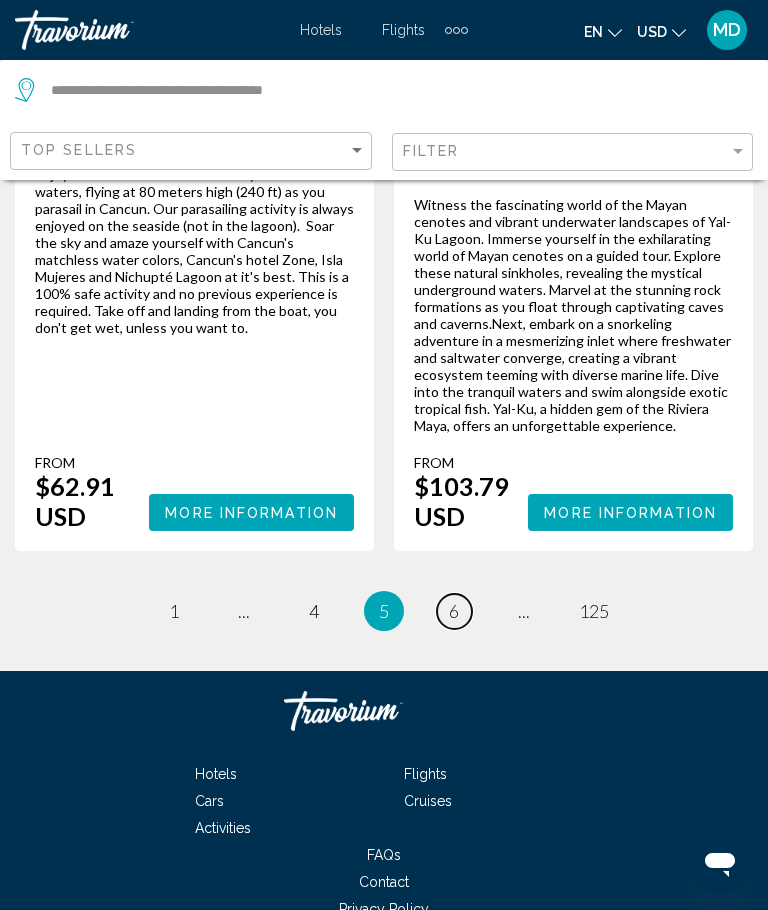 click on "6" at bounding box center [454, 611] 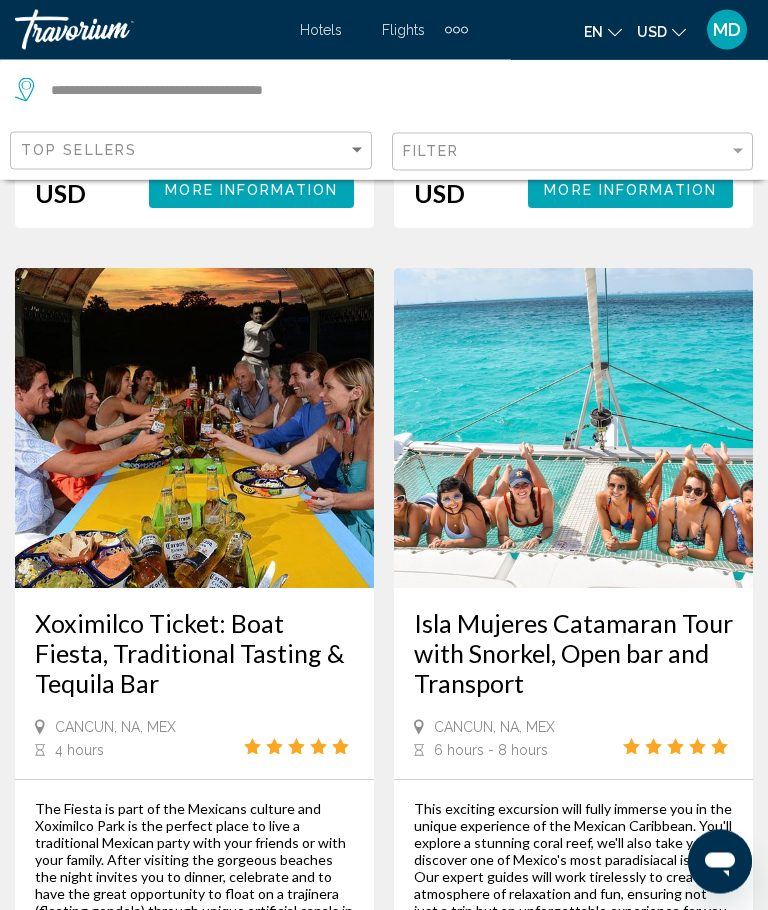 scroll, scrollTop: 2013, scrollLeft: 0, axis: vertical 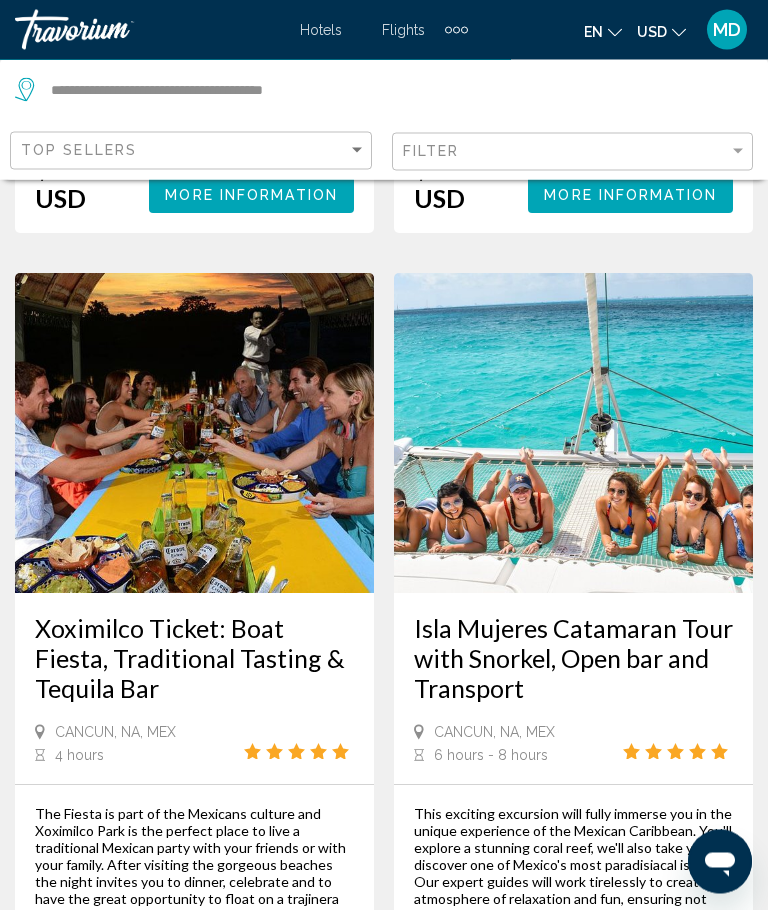 click at bounding box center [194, 434] 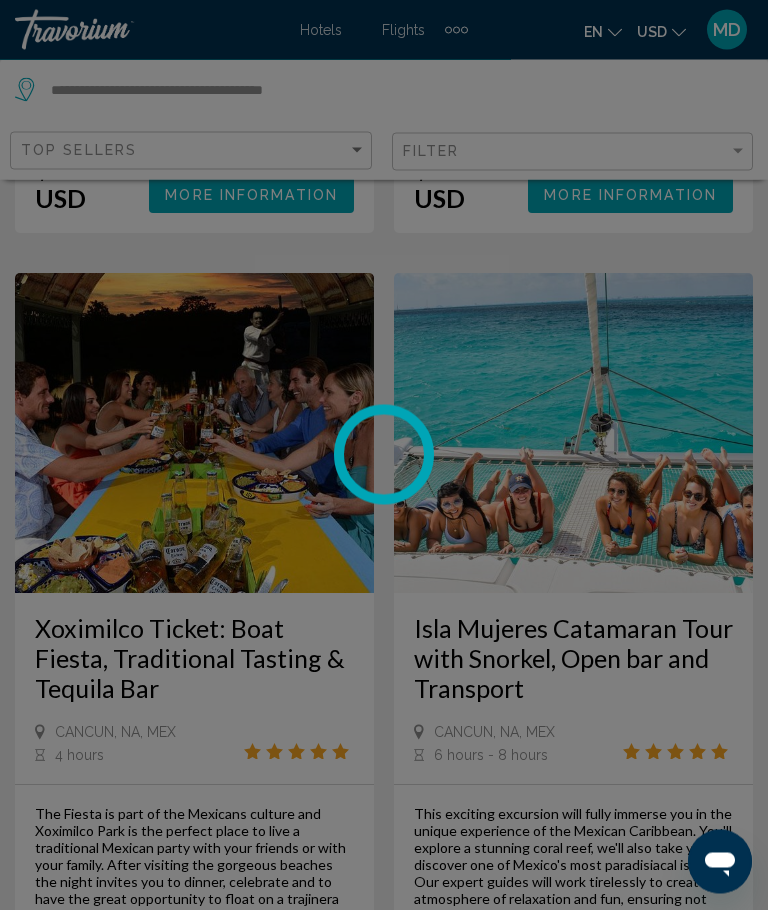 scroll, scrollTop: 2014, scrollLeft: 0, axis: vertical 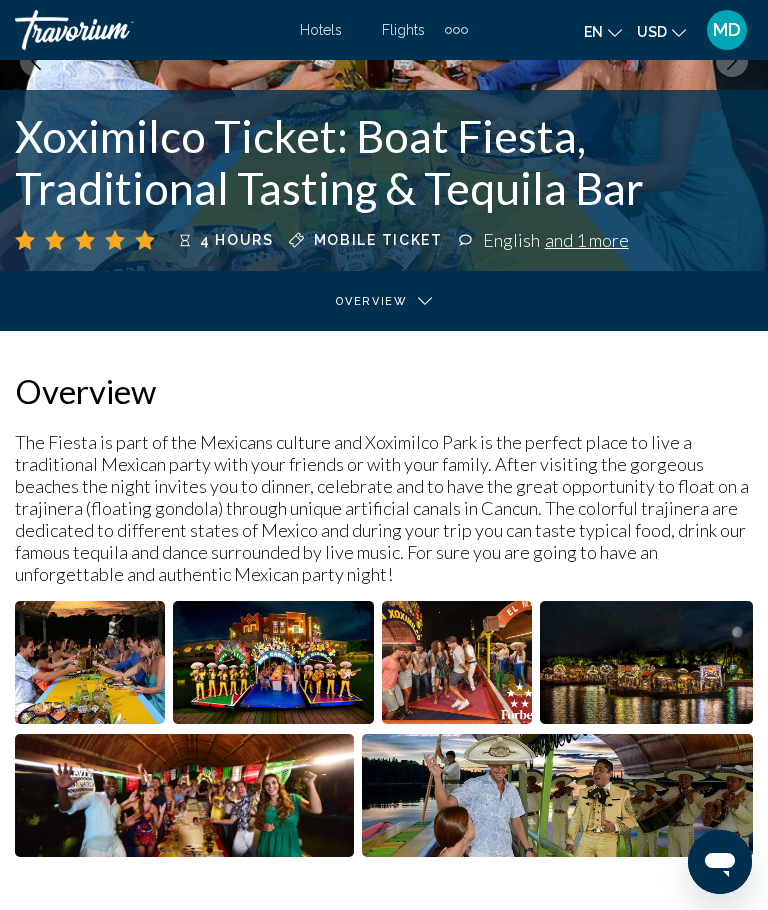 click at bounding box center [90, 662] 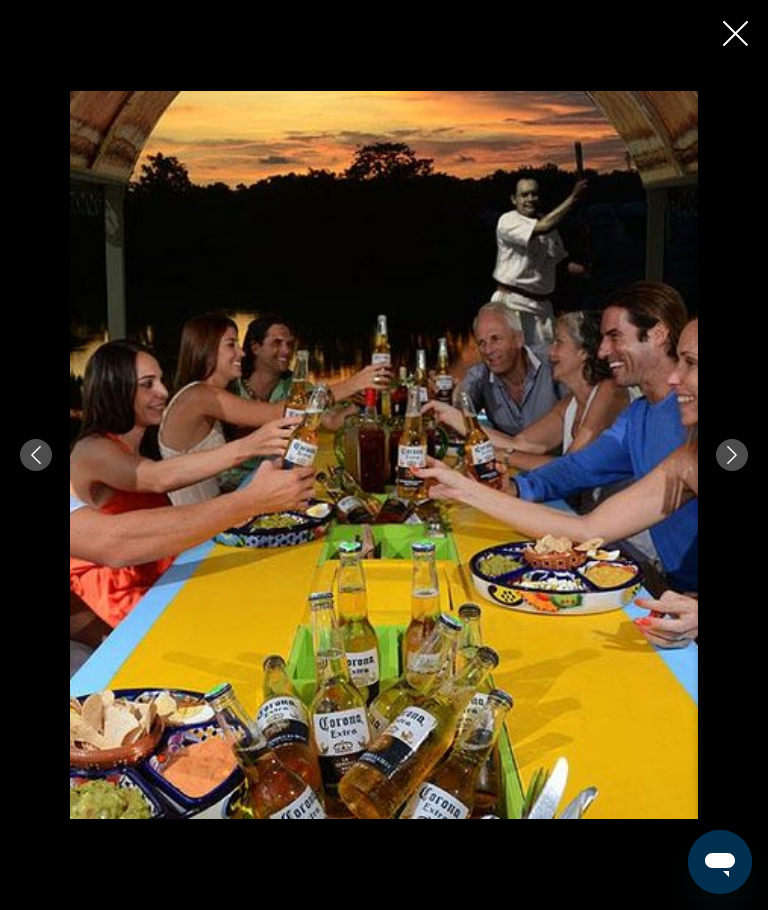 scroll, scrollTop: 214, scrollLeft: 0, axis: vertical 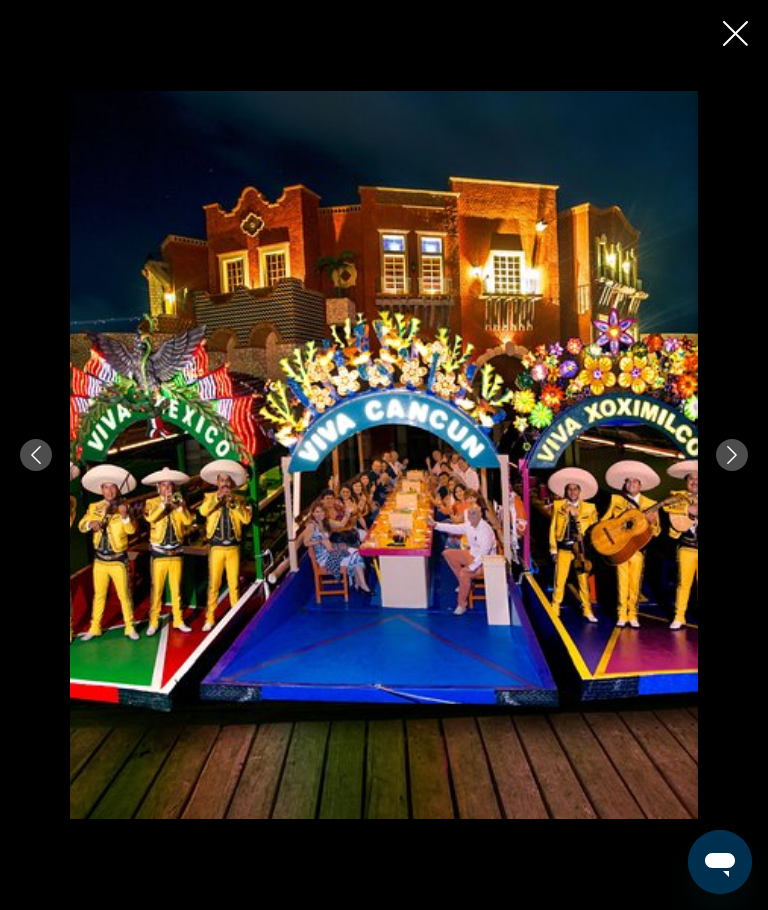 click 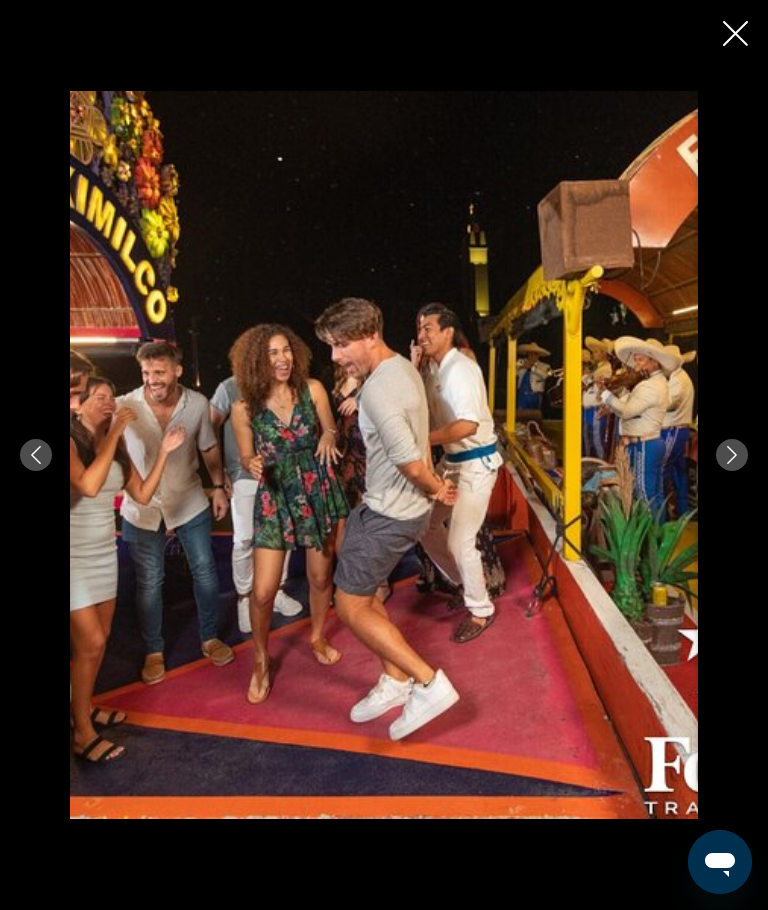 click at bounding box center [732, 455] 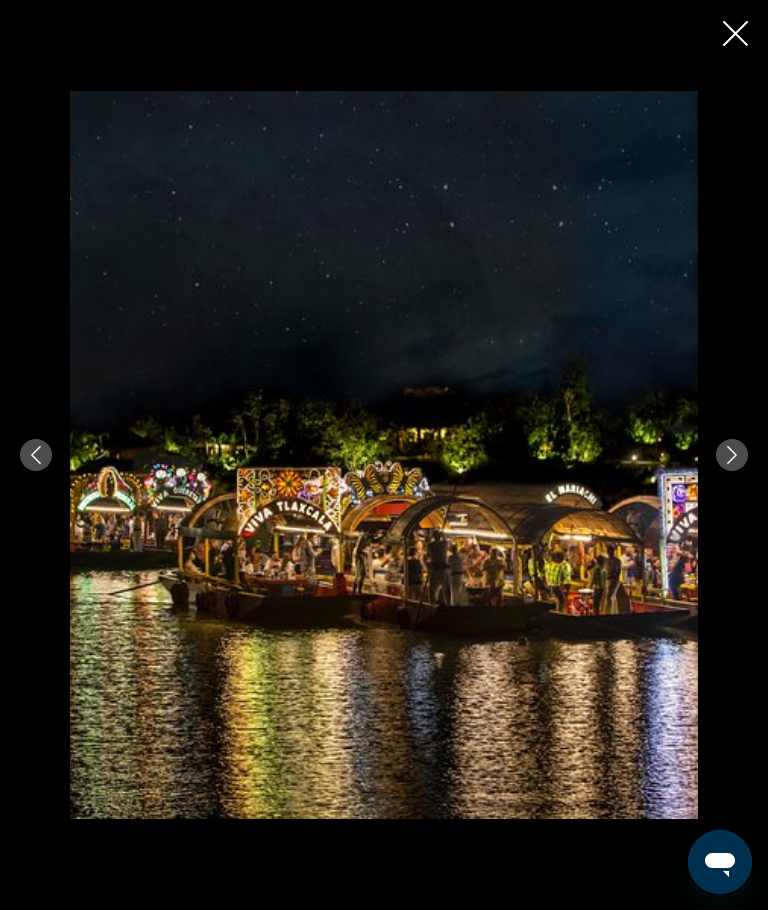click 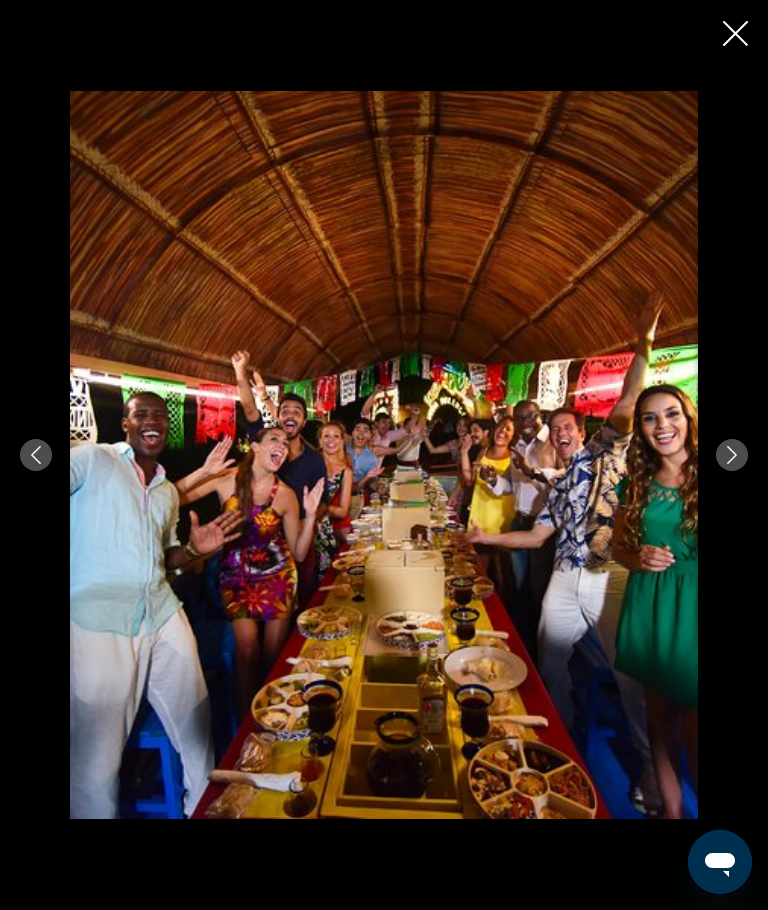 click 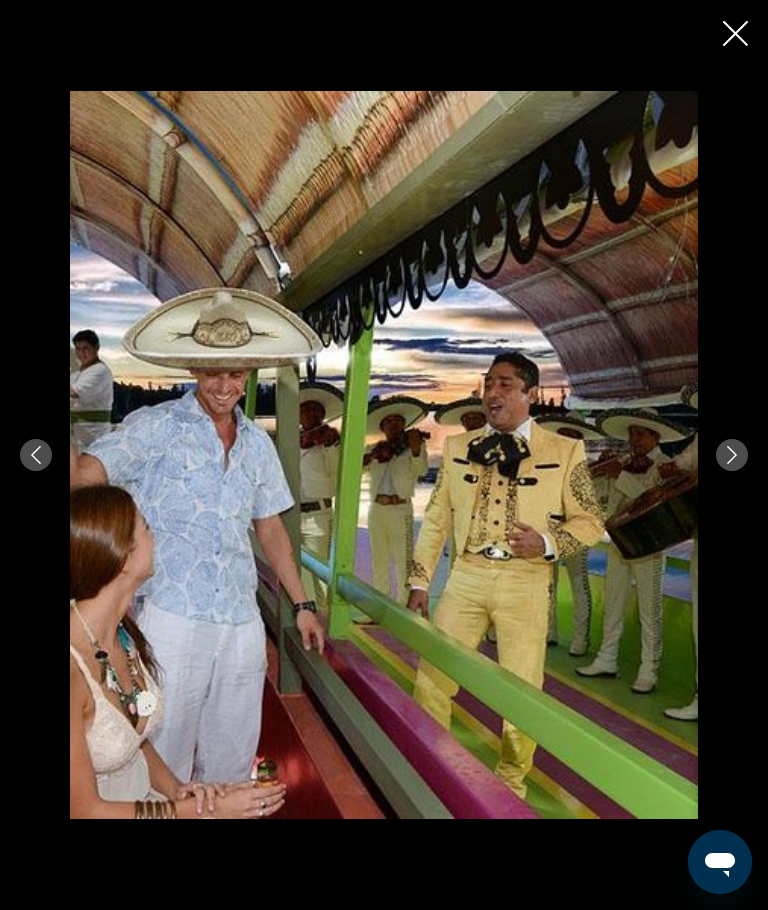 click 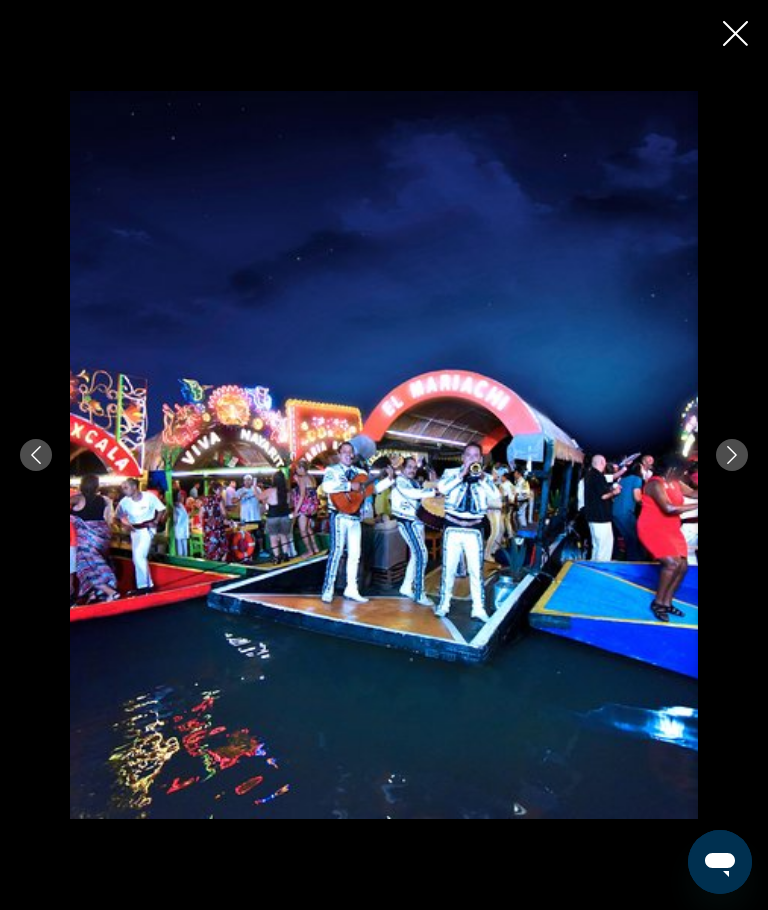 click 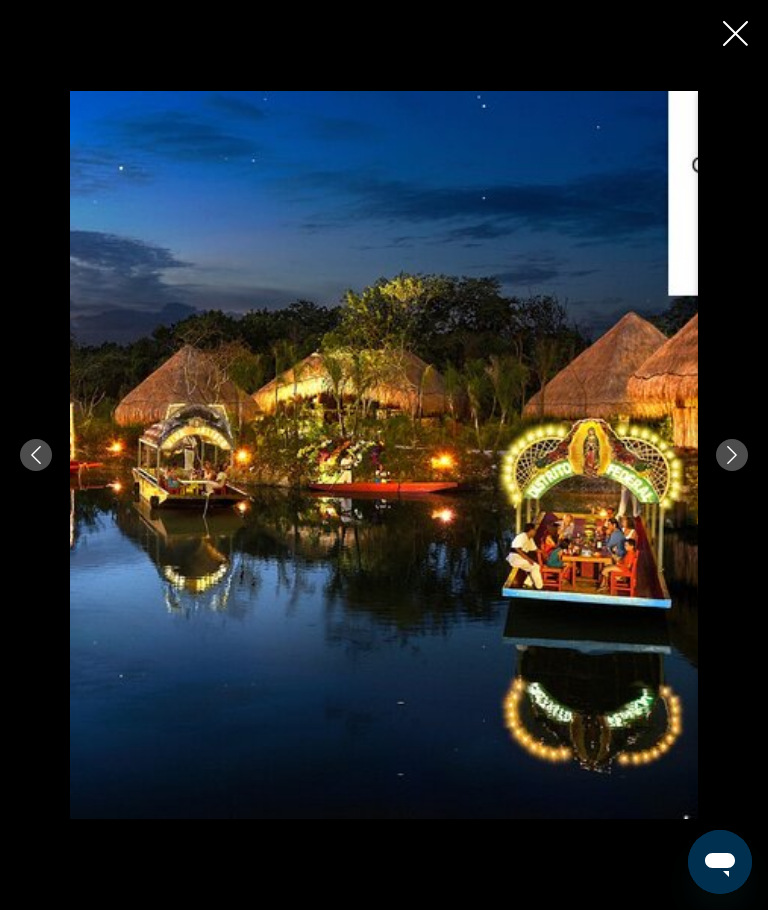 click 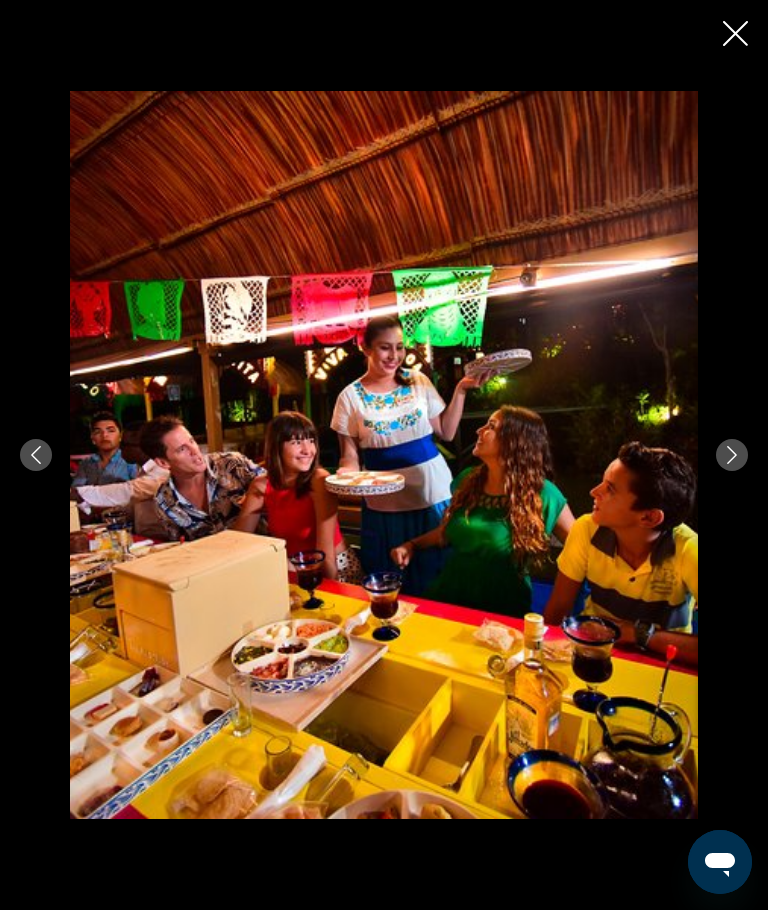 click 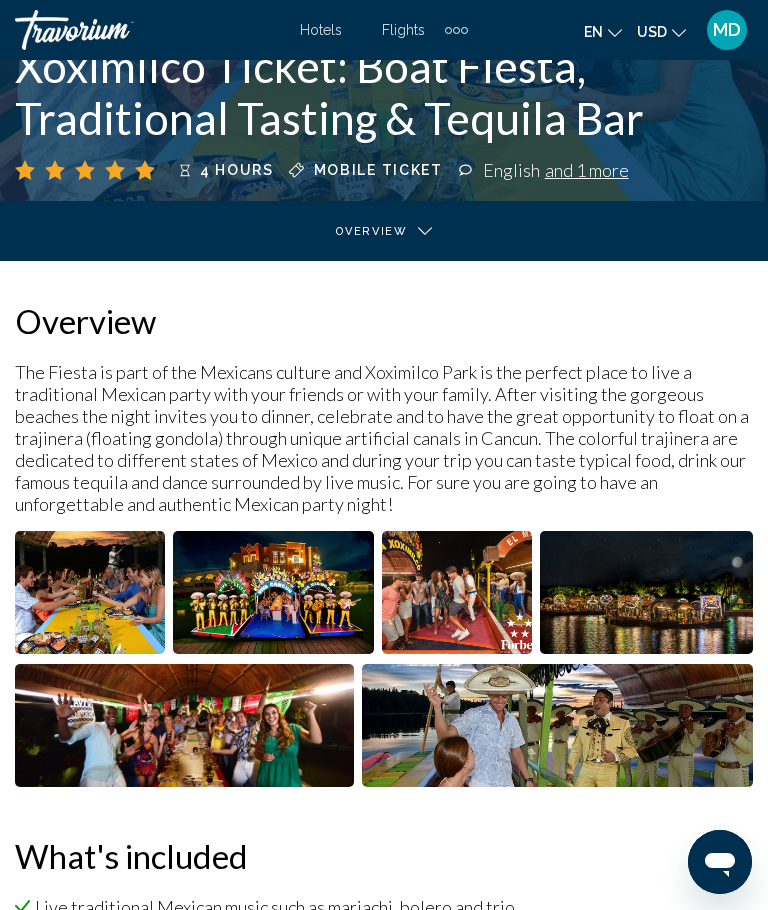 scroll, scrollTop: 0, scrollLeft: 0, axis: both 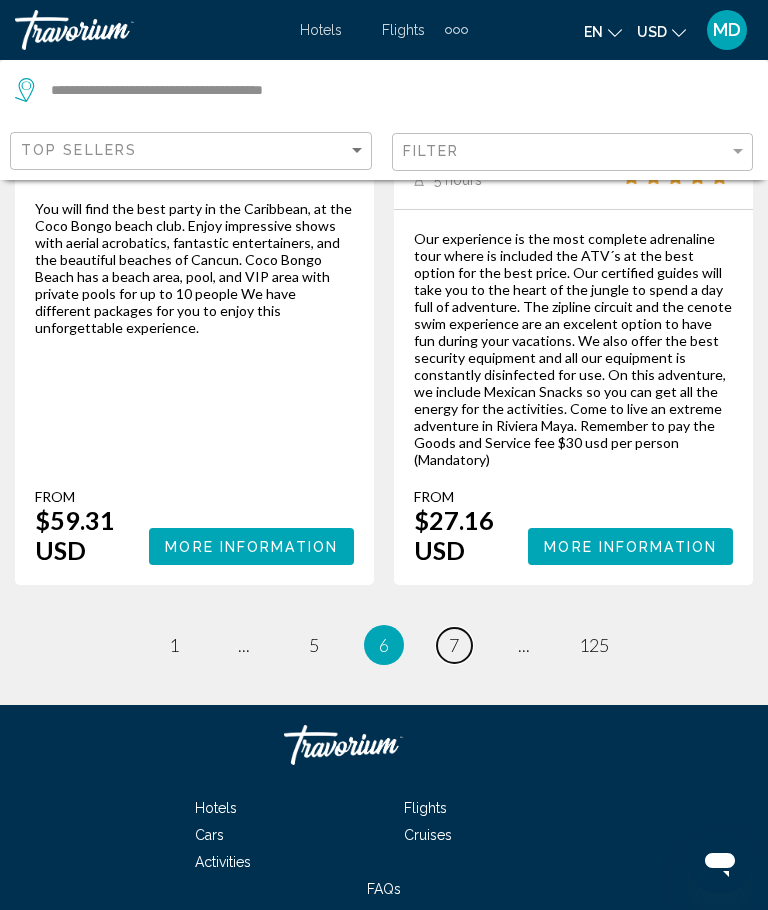 click on "7" at bounding box center [454, 645] 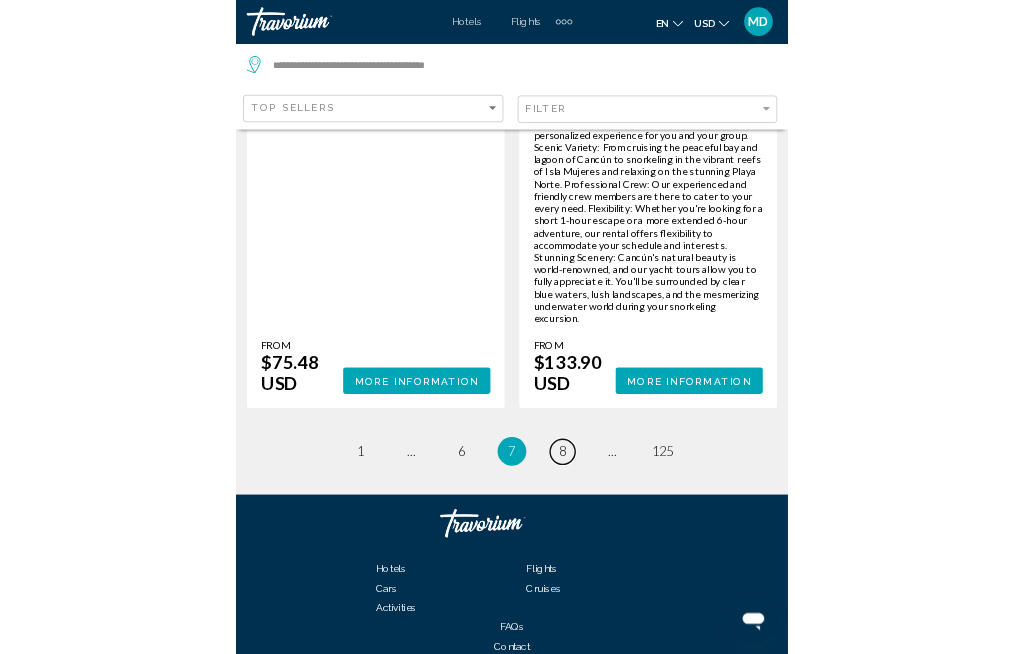 scroll, scrollTop: 4953, scrollLeft: 0, axis: vertical 